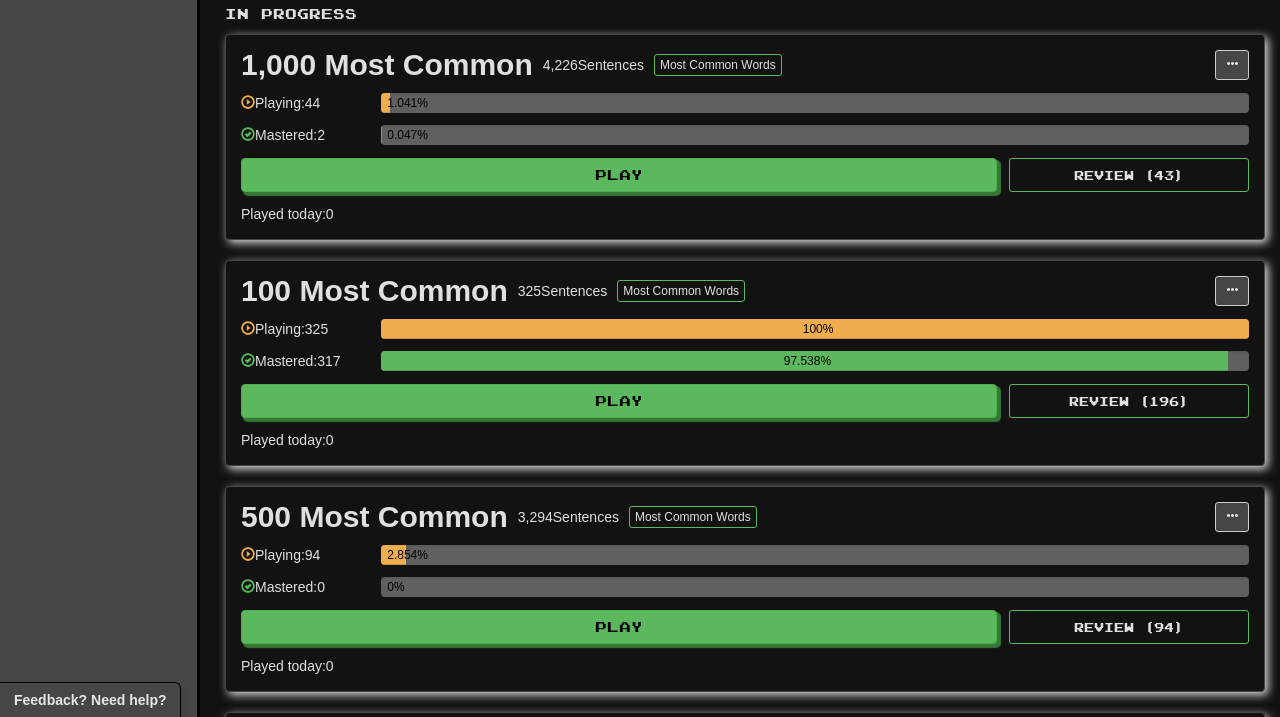 scroll, scrollTop: 443, scrollLeft: 0, axis: vertical 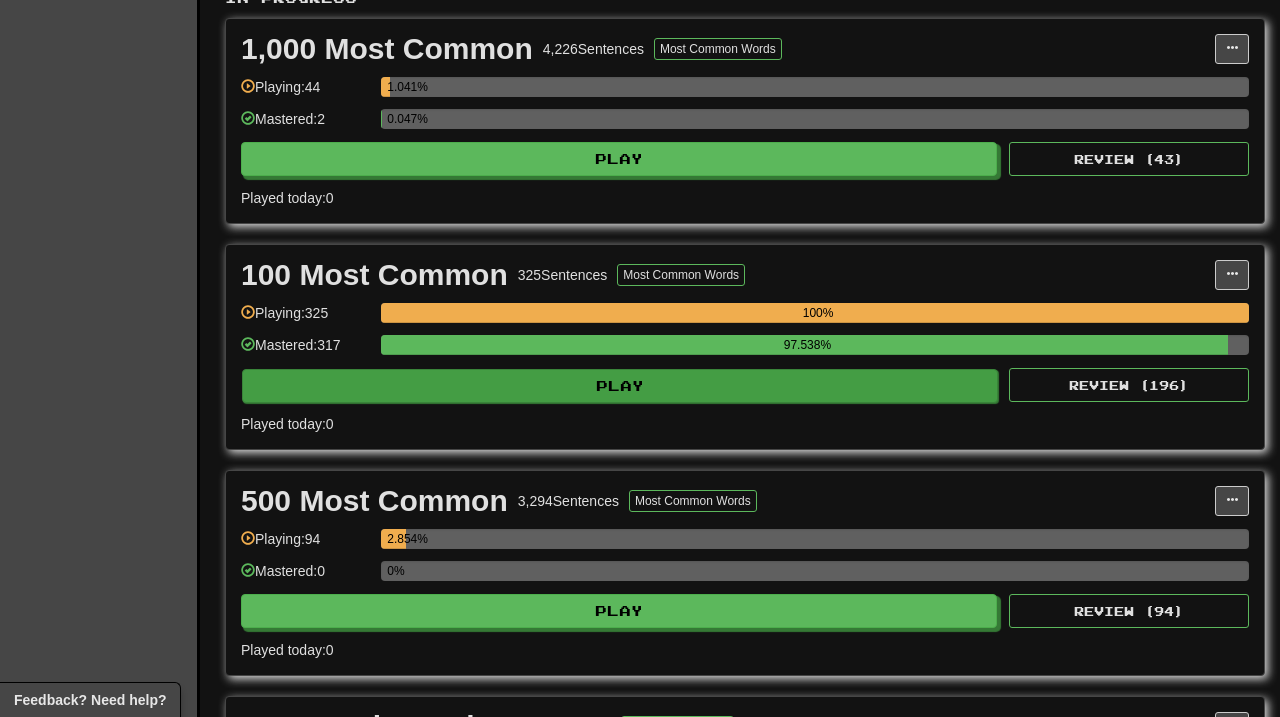 click on "Play" at bounding box center [620, 386] 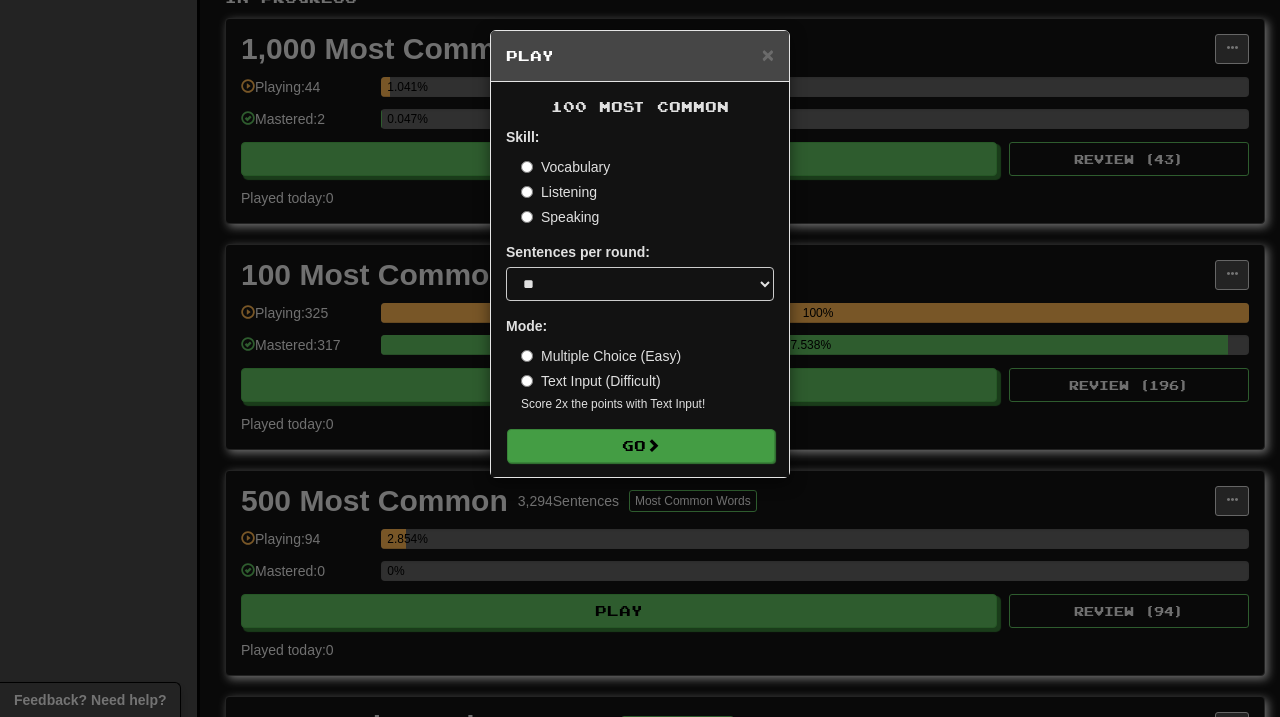 click on "Go" at bounding box center [641, 446] 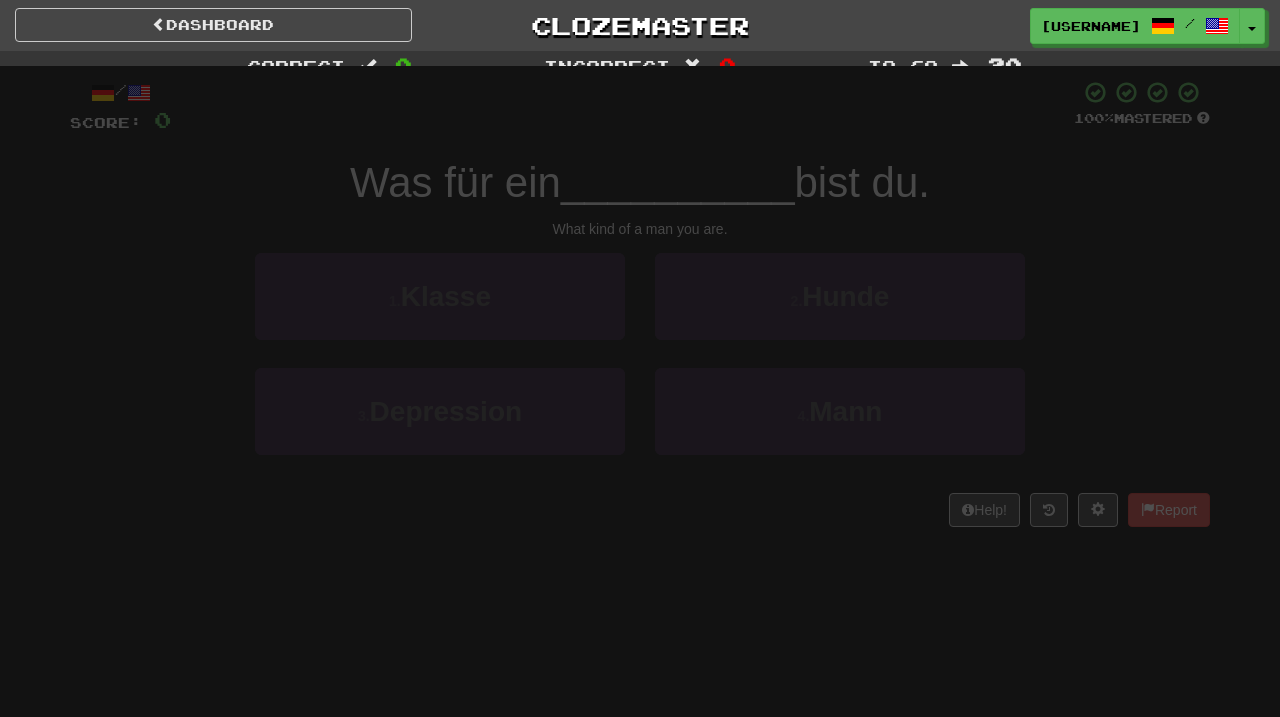 scroll, scrollTop: 0, scrollLeft: 0, axis: both 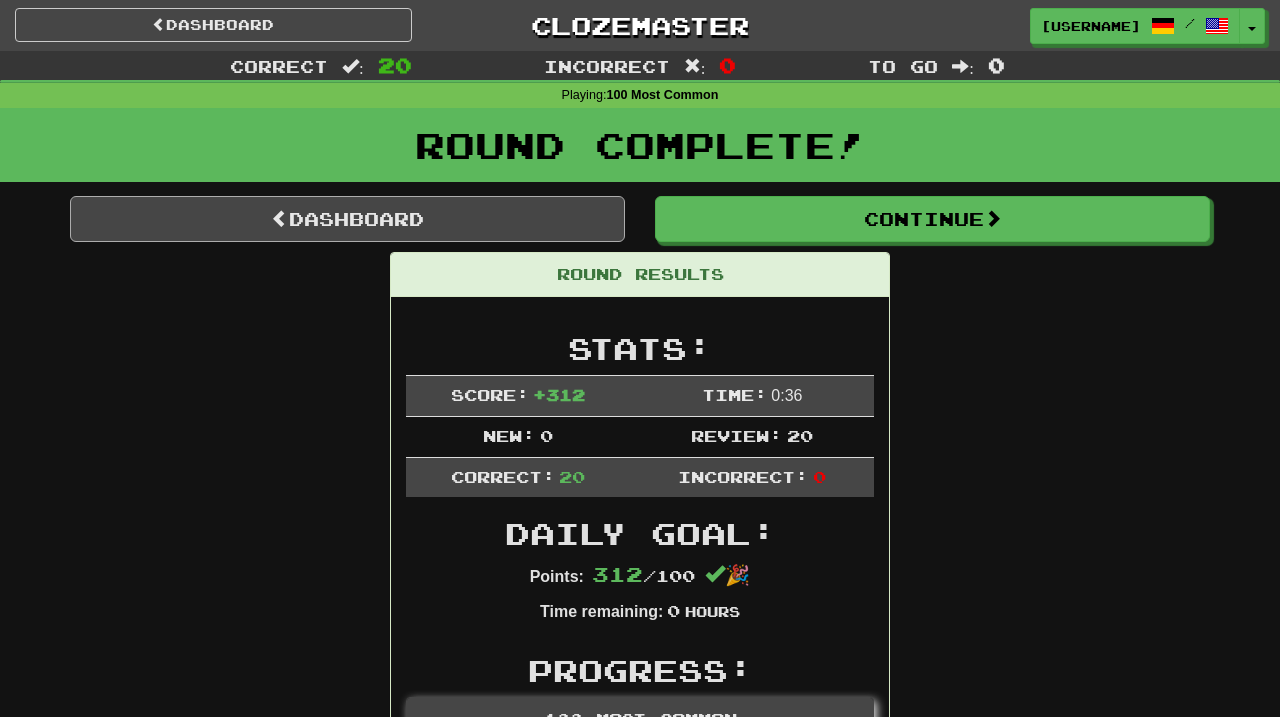 click on "Dashboard" at bounding box center [347, 219] 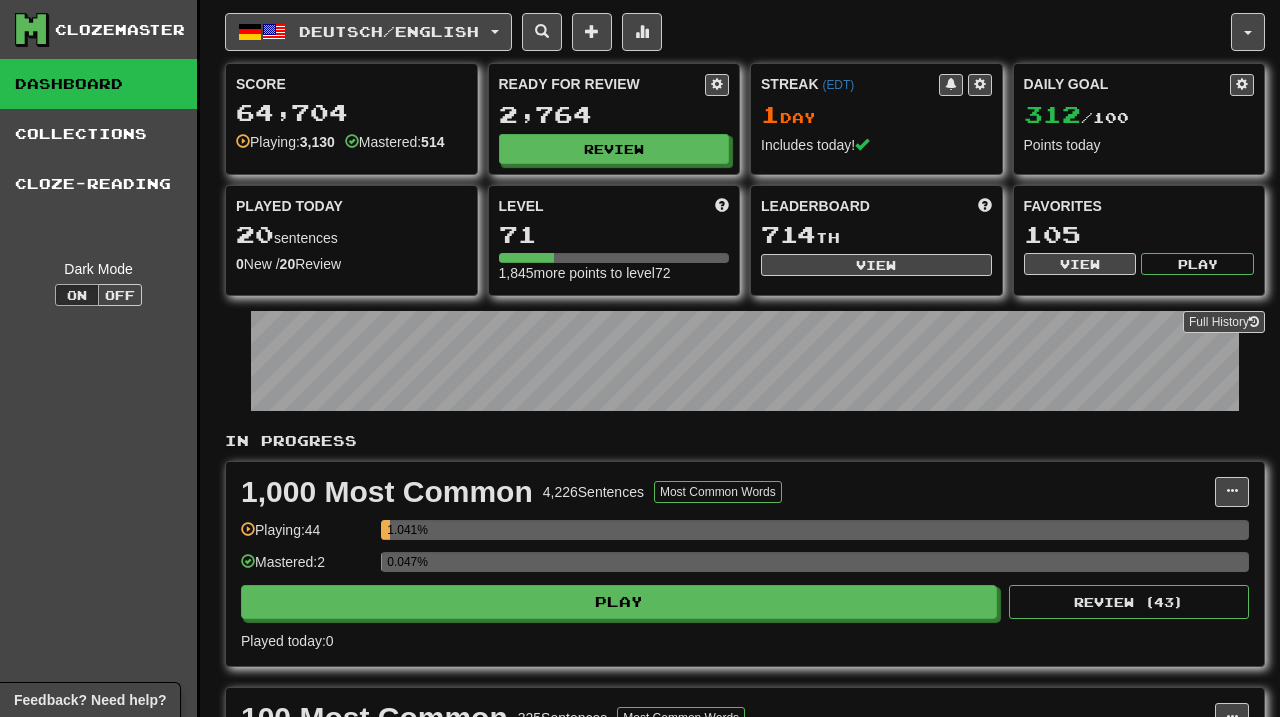 scroll, scrollTop: 0, scrollLeft: 0, axis: both 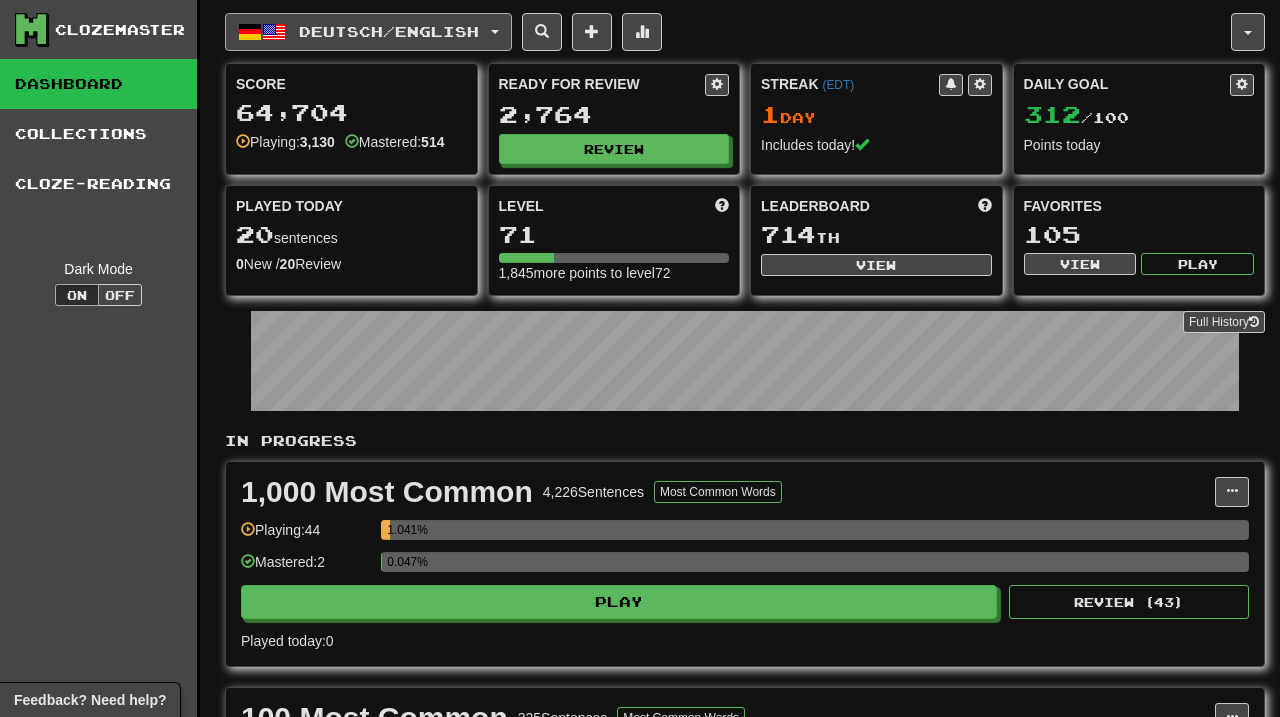 click at bounding box center (495, 32) 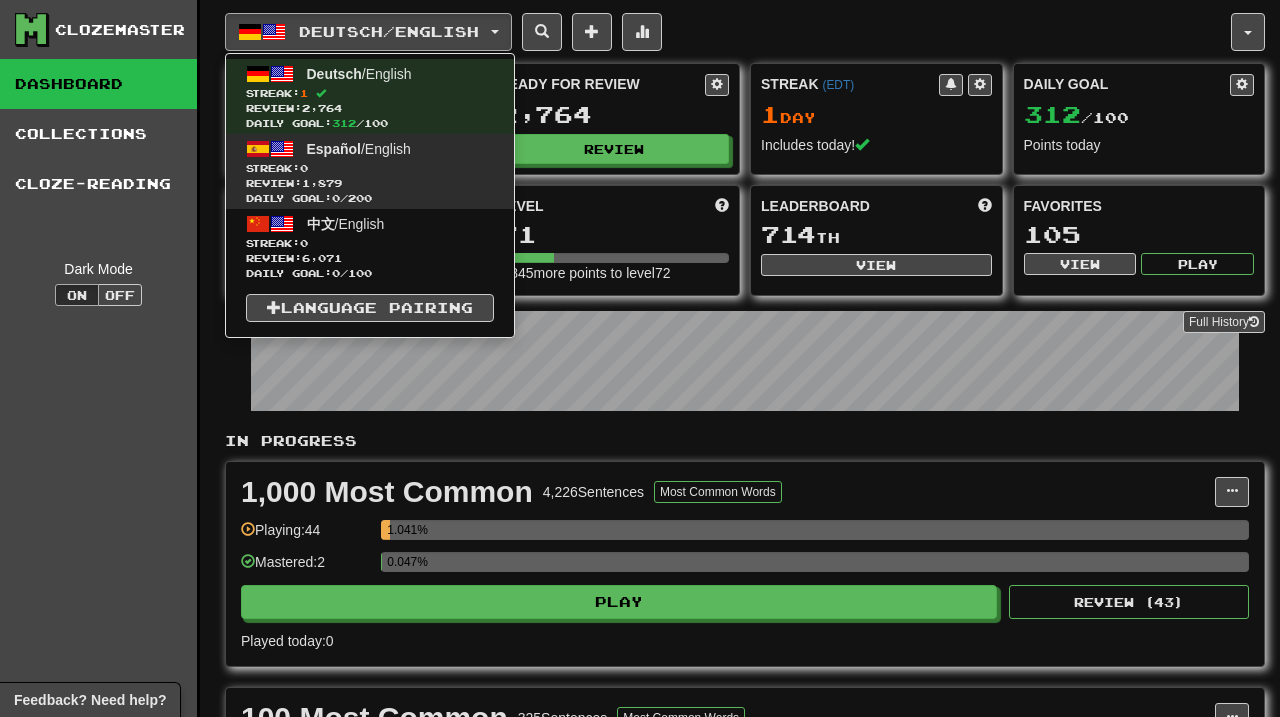 click on "Español  /  English Streak:  0   Review:  1,879 Daily Goal:  0  /  200" at bounding box center [370, 171] 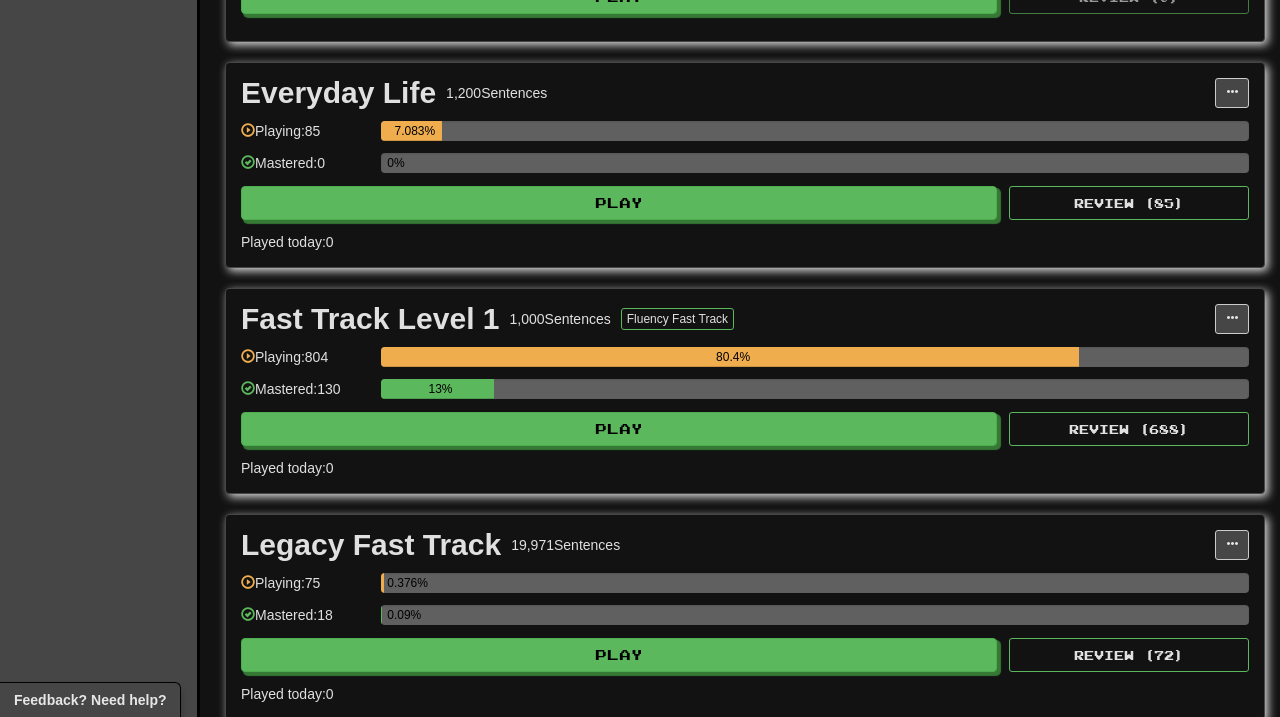 scroll, scrollTop: 1212, scrollLeft: 0, axis: vertical 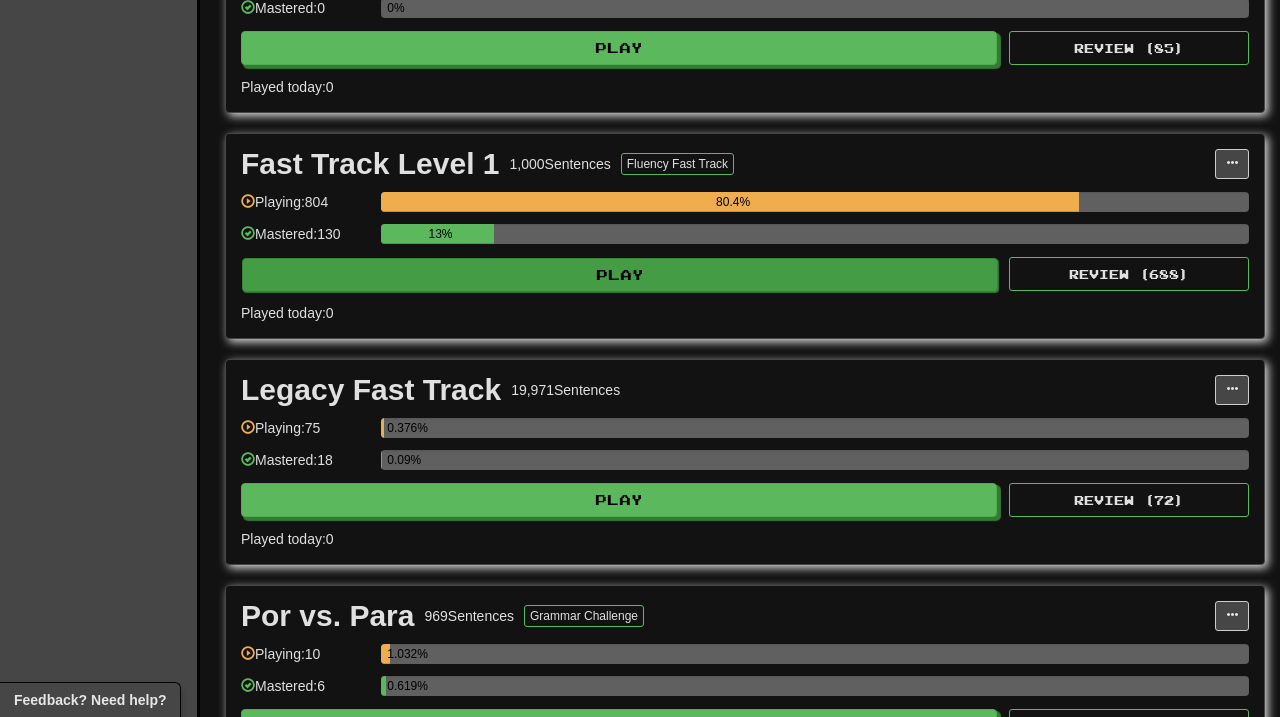 click on "Play" at bounding box center (620, 275) 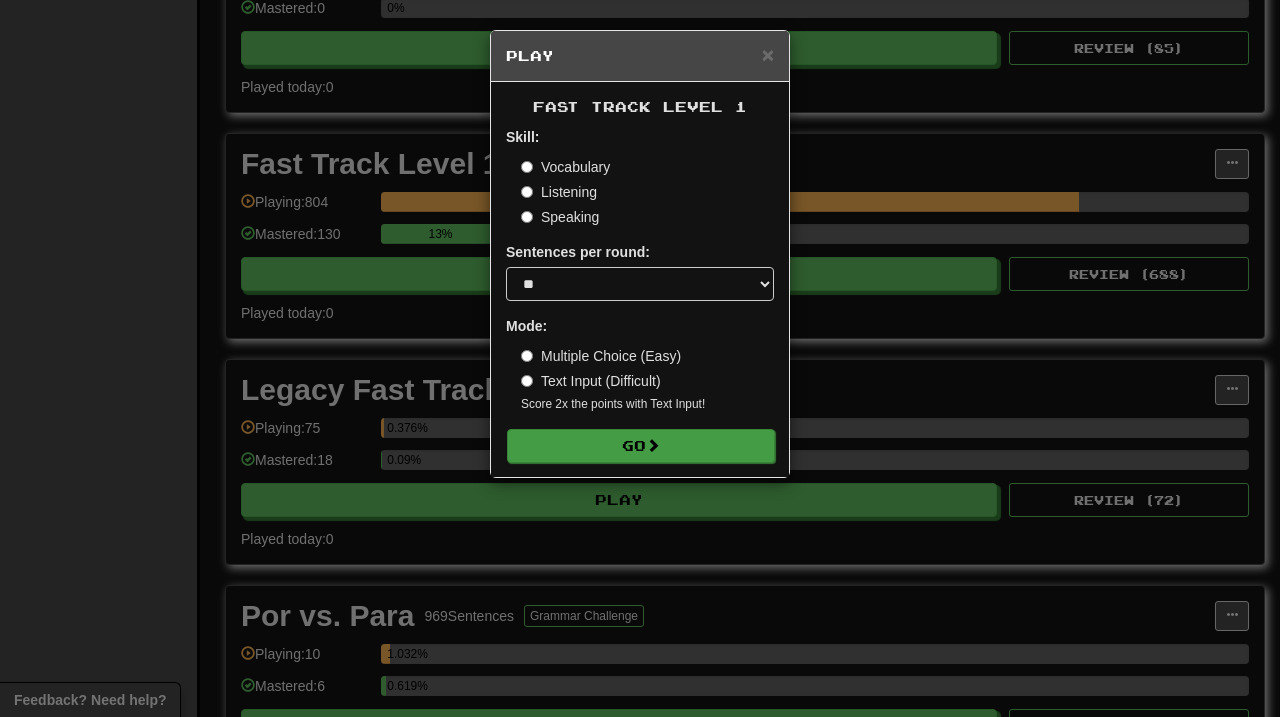 click on "Go" at bounding box center (641, 446) 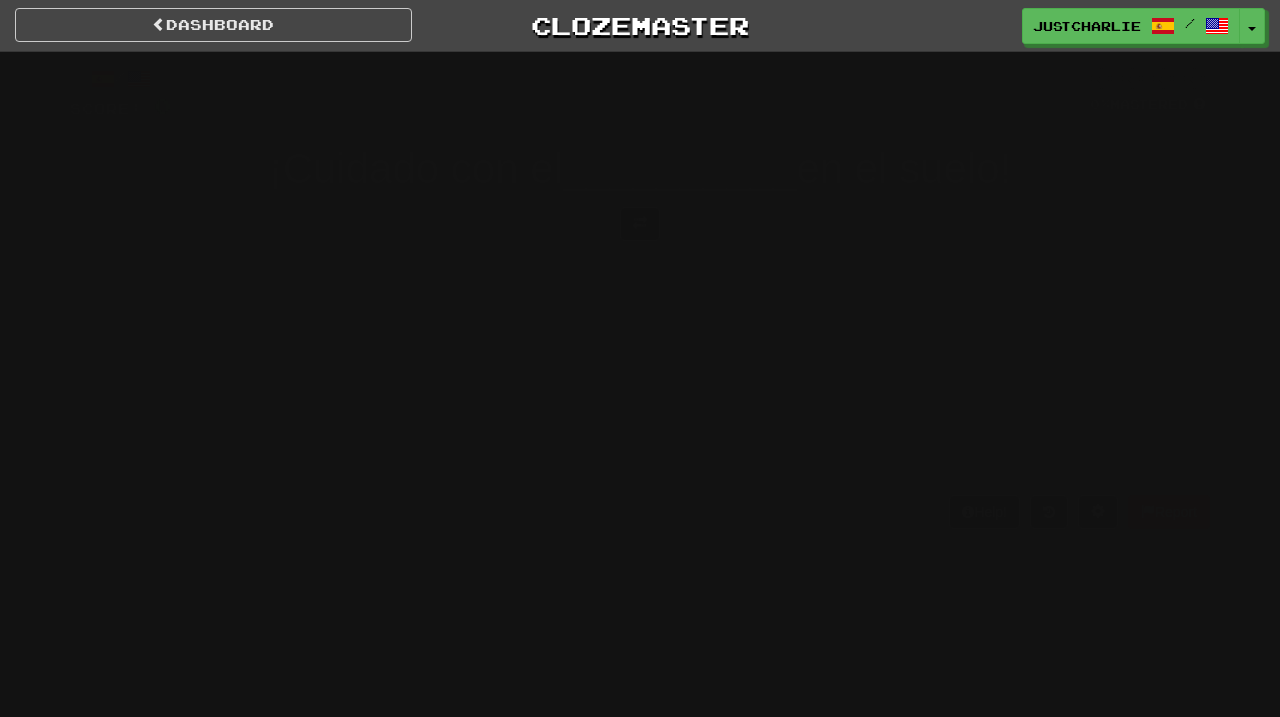 scroll, scrollTop: 0, scrollLeft: 0, axis: both 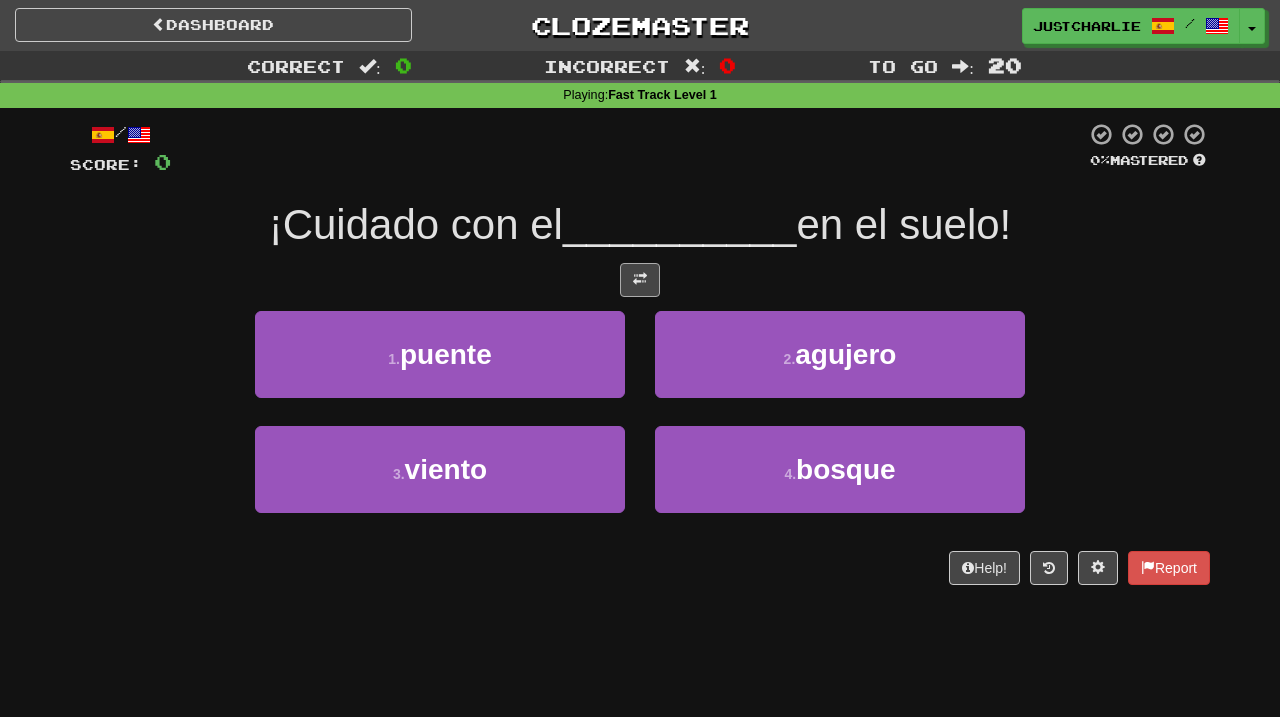 click at bounding box center [640, 280] 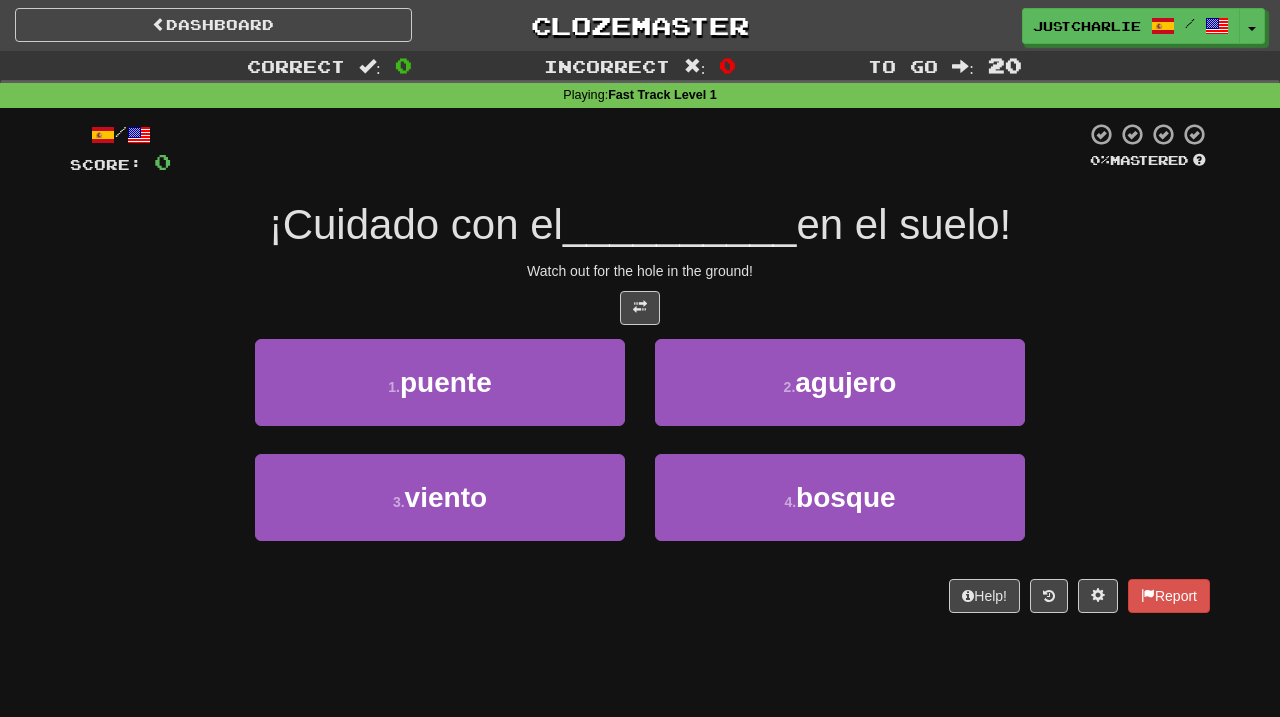click on "/  Score:   0 0 %  Mastered ¡Cuidado con el  __________  en el suelo! Watch out for the hole in the ground! 1 .  puente 2 .  agujero 3 .  viento 4 .  bosque  Help!  Report" at bounding box center (640, 367) 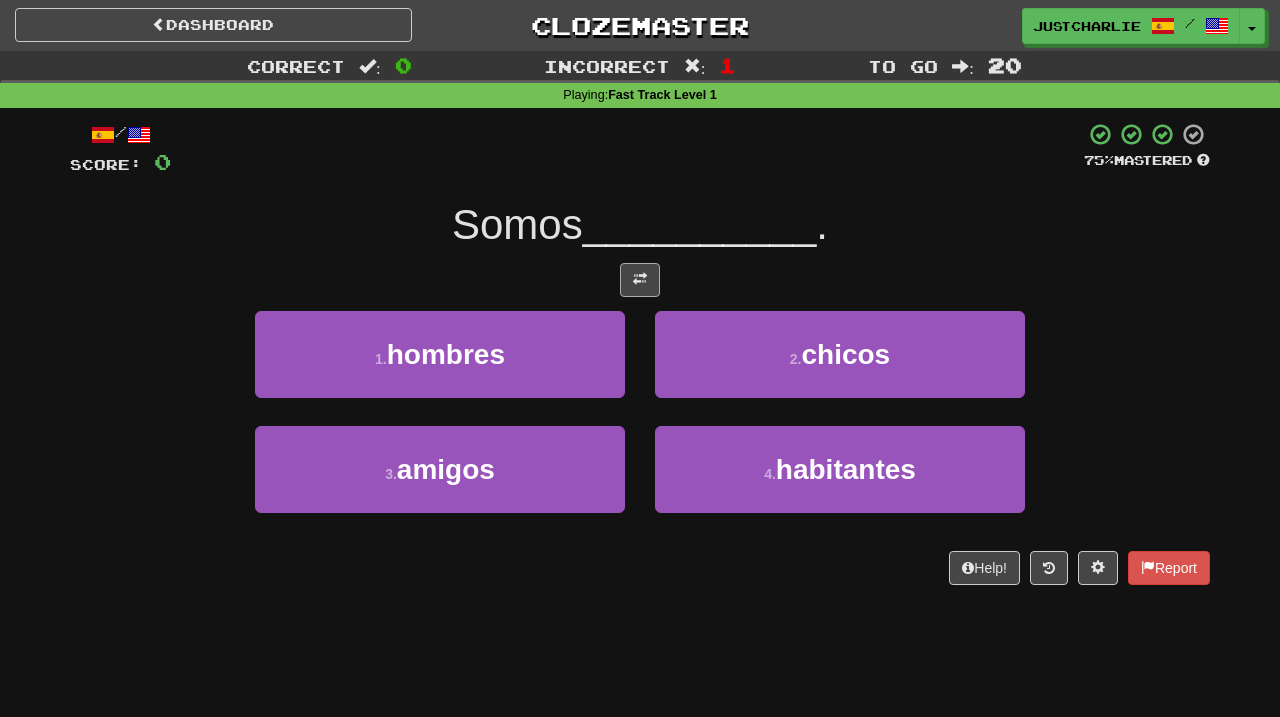 click at bounding box center (640, 280) 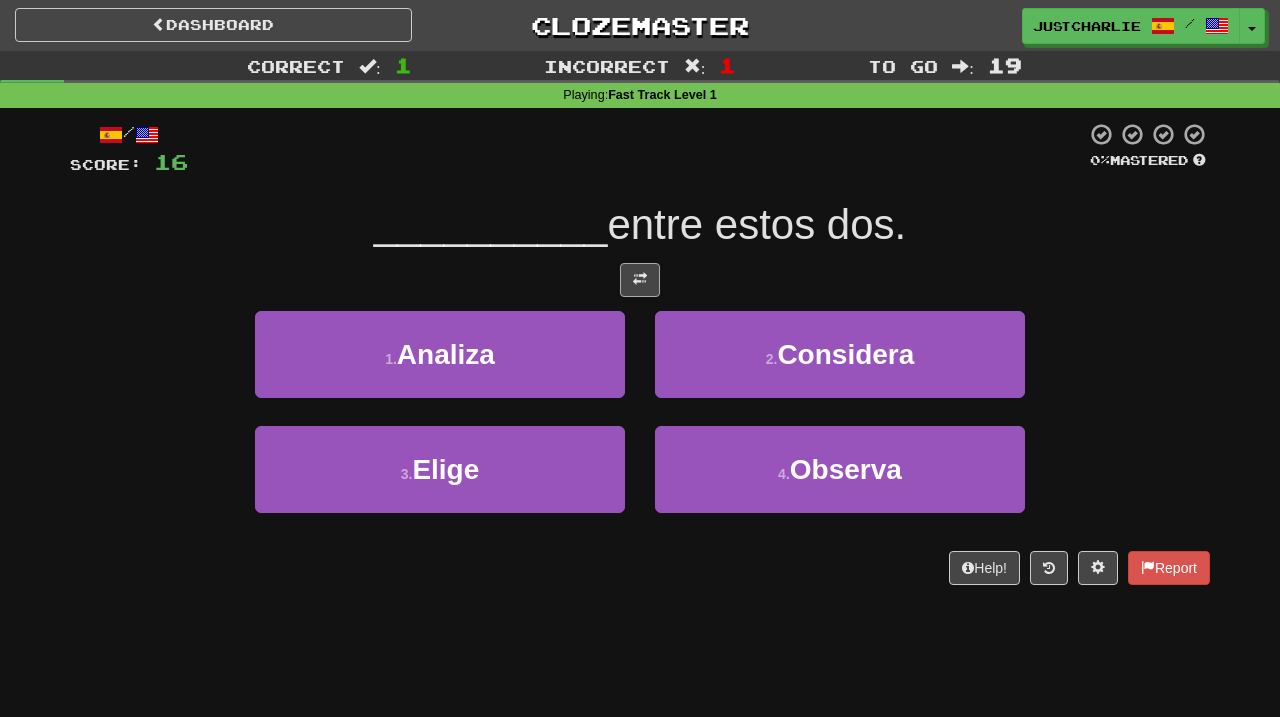 click at bounding box center [640, 280] 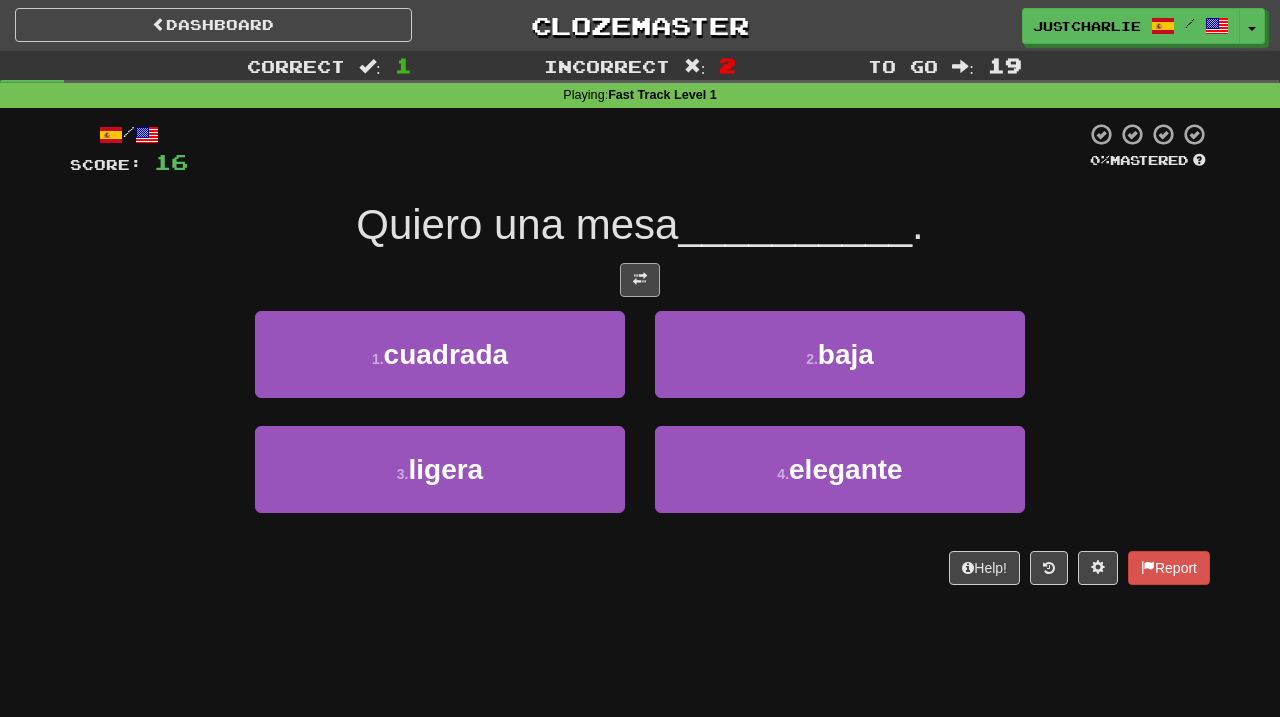 click at bounding box center (640, 280) 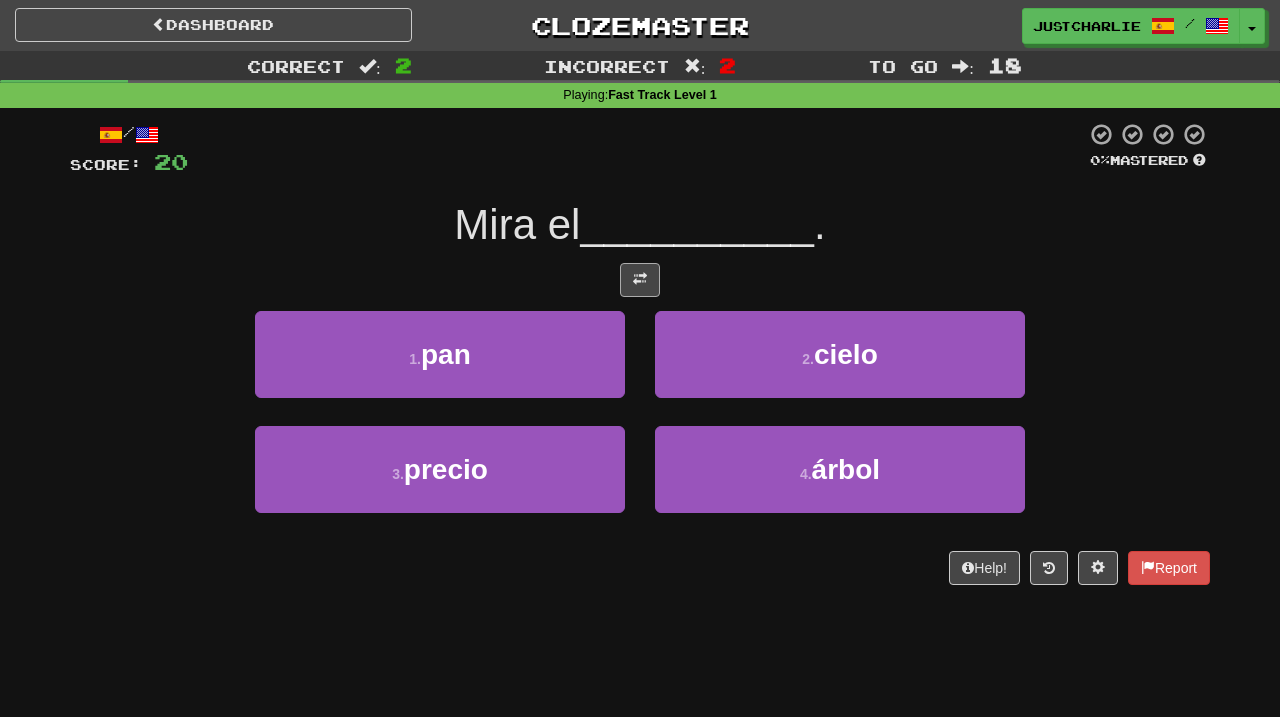 click at bounding box center [640, 280] 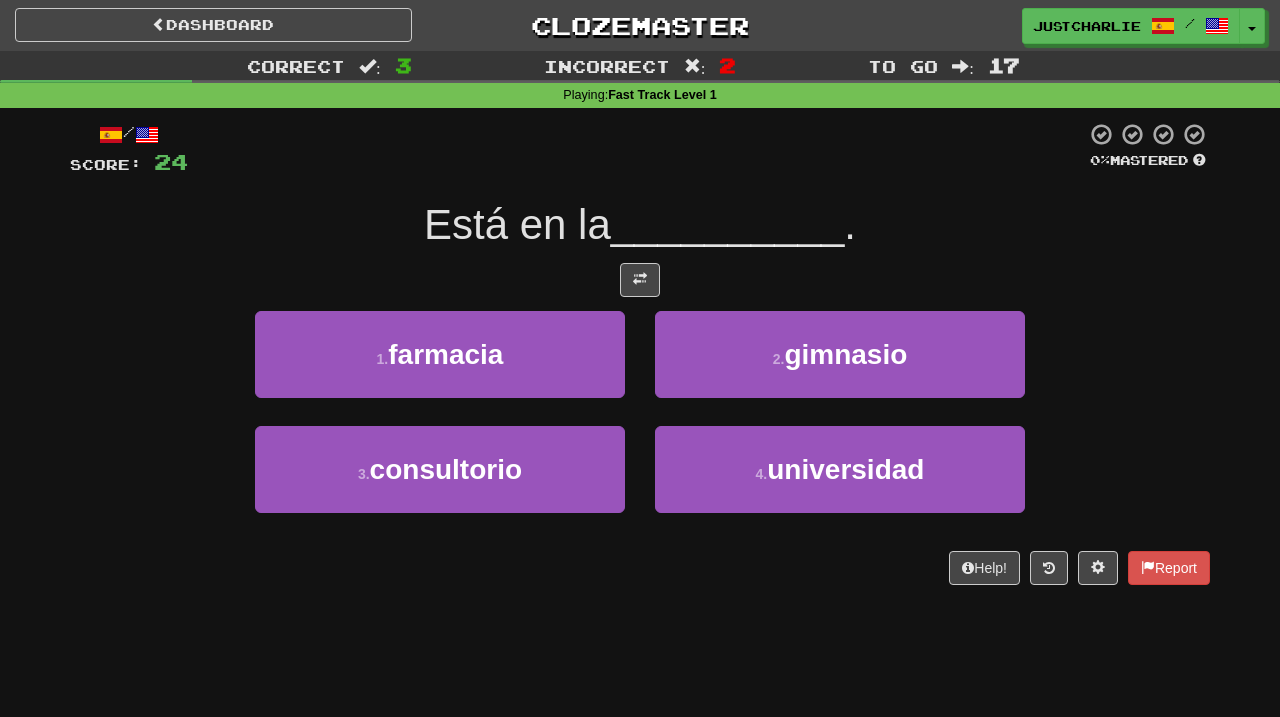 click at bounding box center (640, 280) 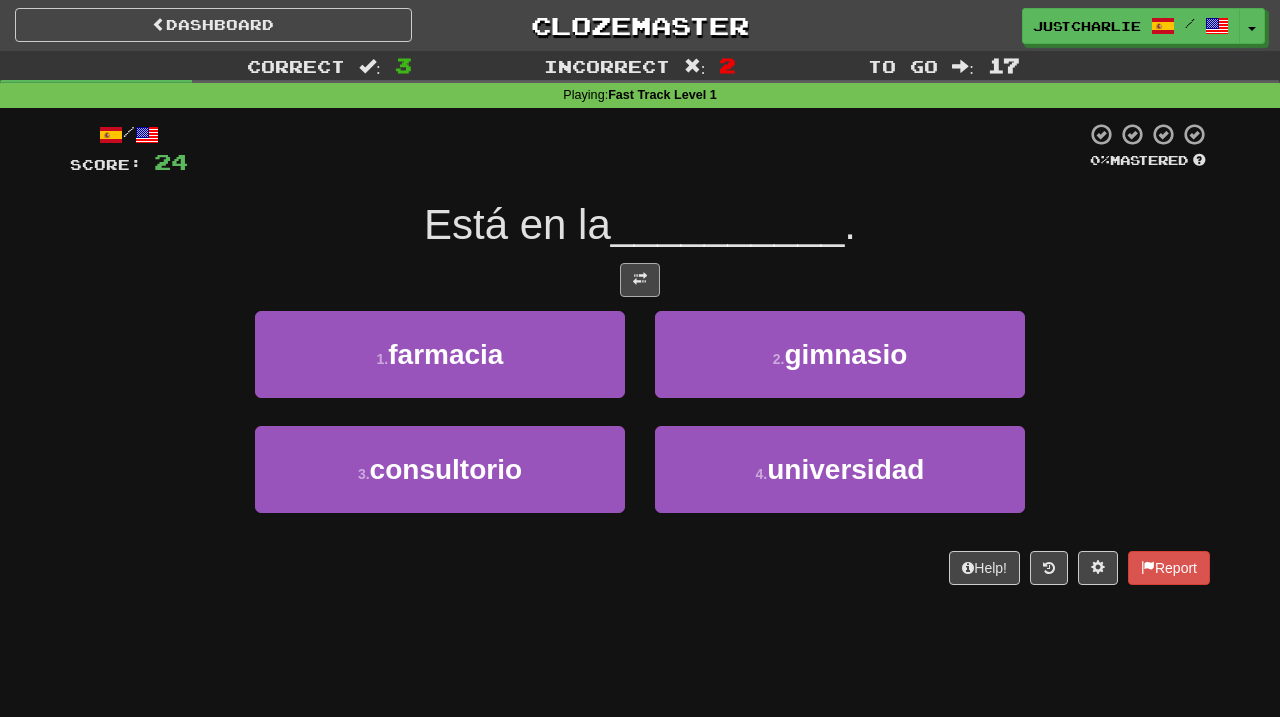 click at bounding box center [640, 280] 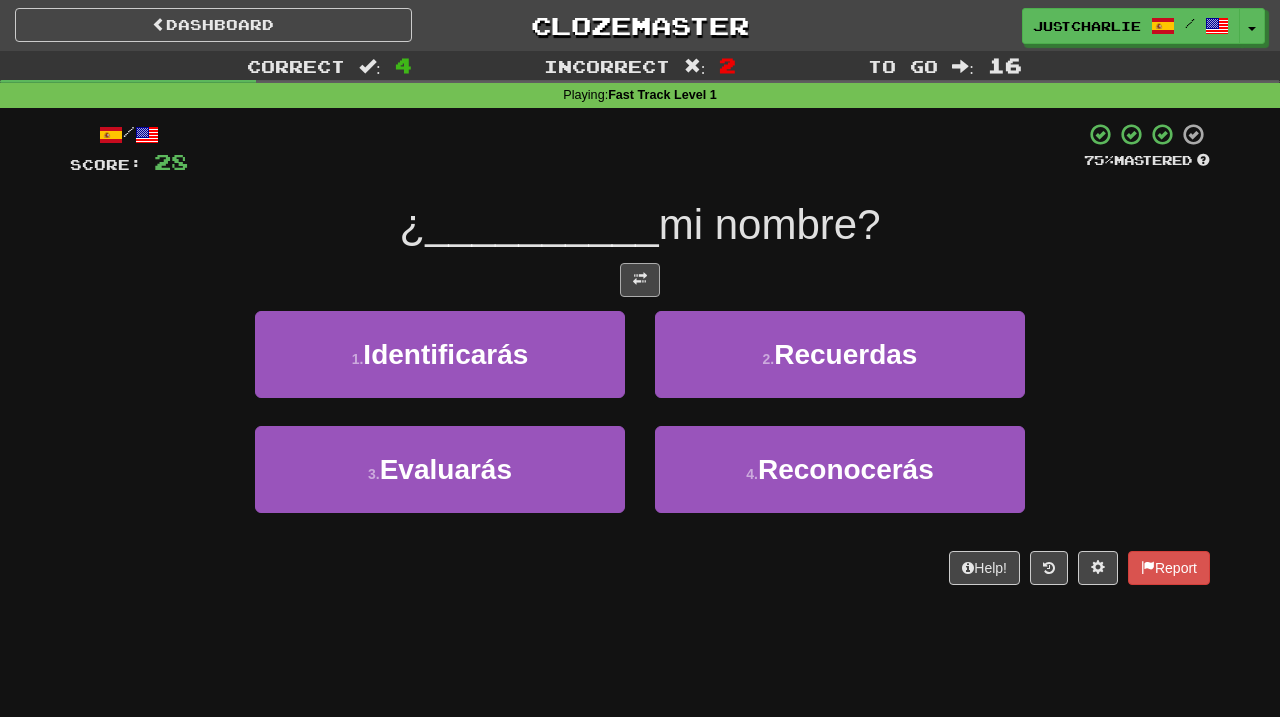 click at bounding box center (640, 279) 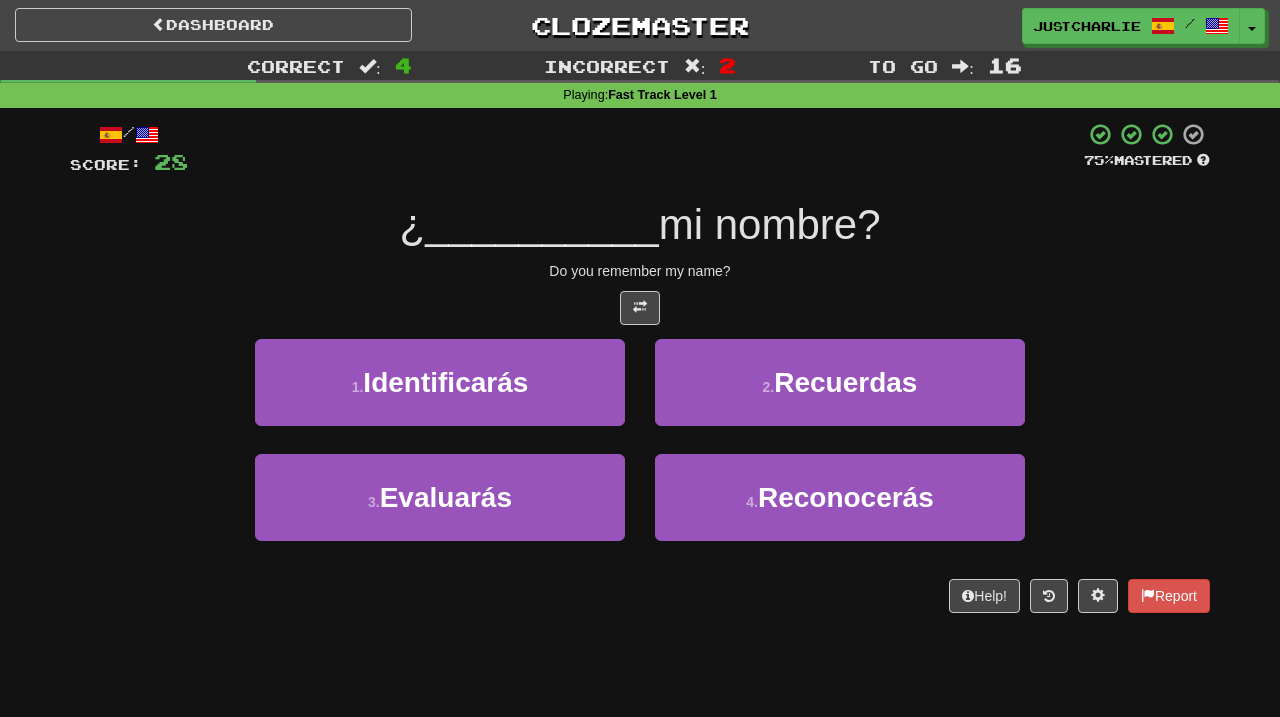 scroll, scrollTop: 0, scrollLeft: 0, axis: both 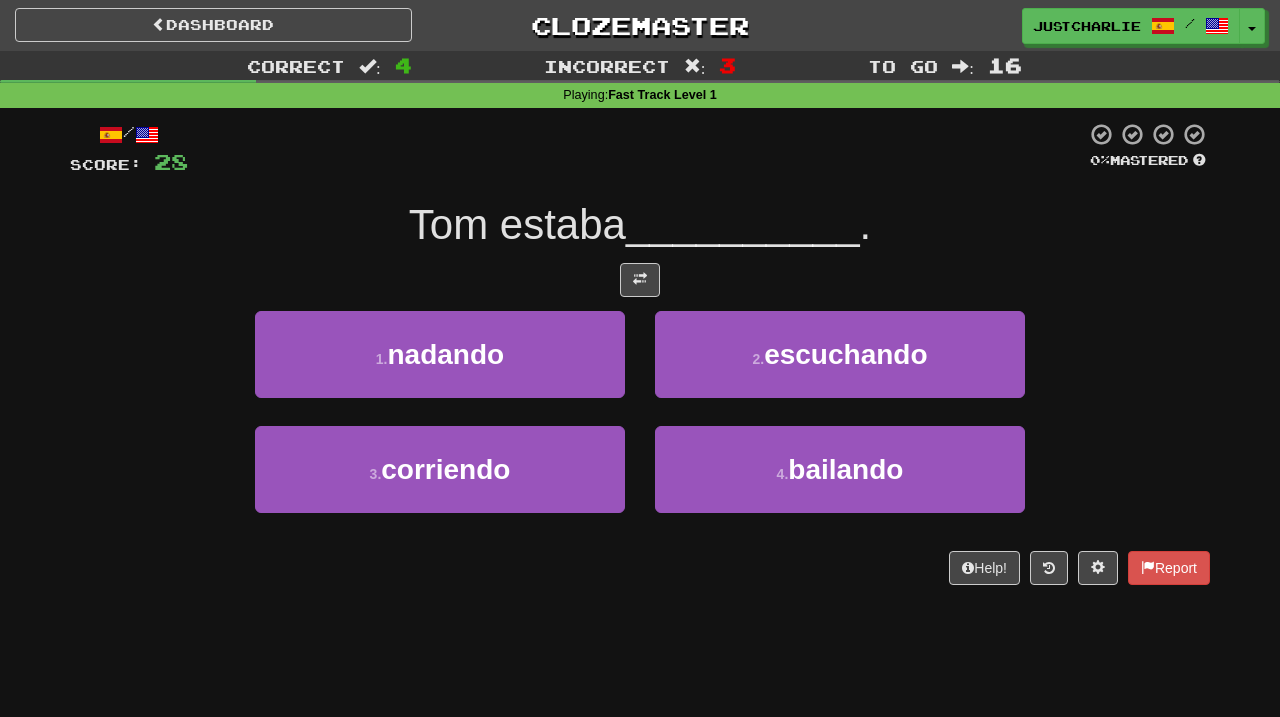 click on "/  Score:   28 0 %  Mastered Tom estaba  __________ . 1 .  nadando 2 .  escuchando 3 .  corriendo 4 .  bailando  Help!  Report" at bounding box center (640, 353) 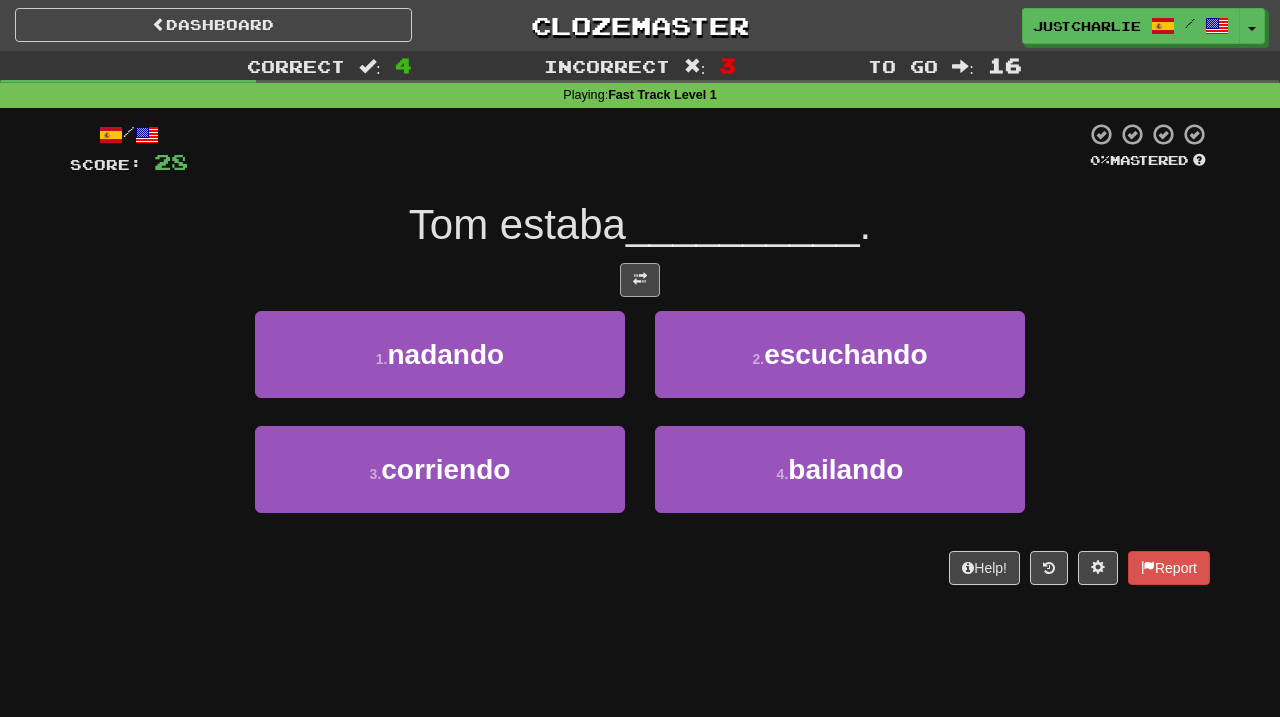 click at bounding box center (640, 280) 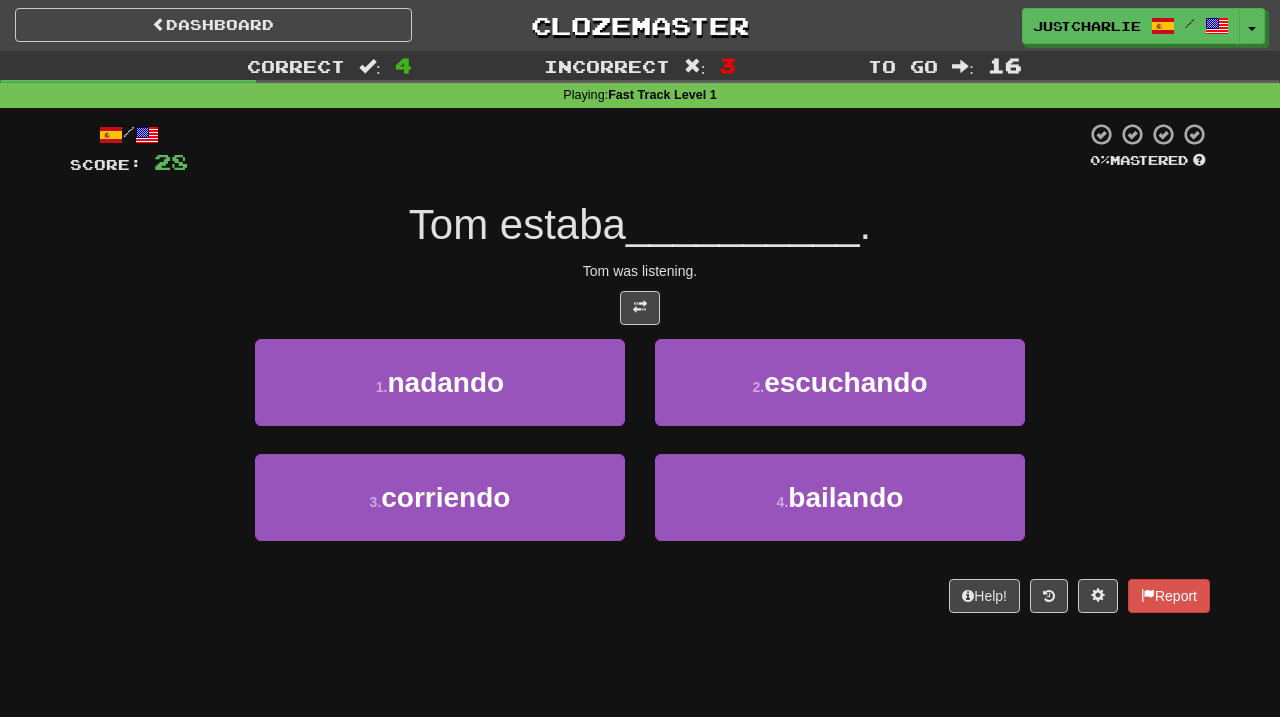 click on "/  Score:   28 0 %  Mastered Tom estaba  __________ . Tom was listening. 1 .  nadando 2 .  escuchando 3 .  corriendo 4 .  bailando  Help!  Report" at bounding box center [640, 367] 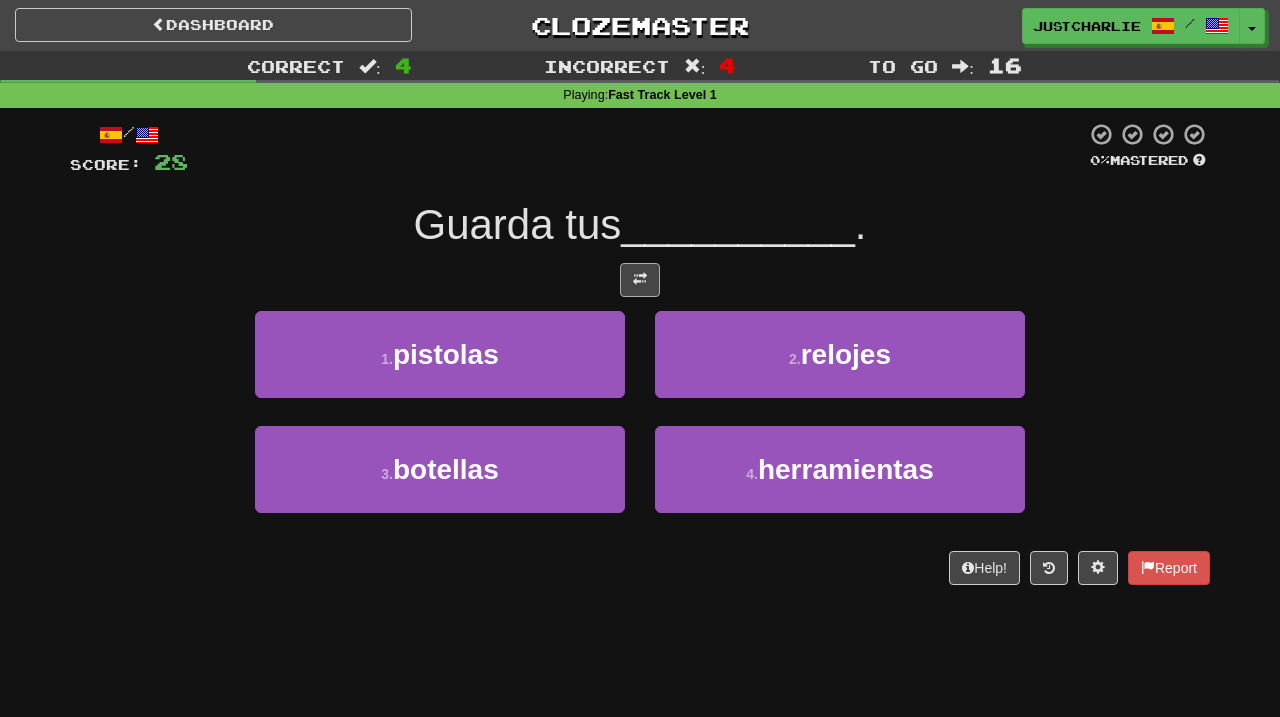 click at bounding box center [640, 280] 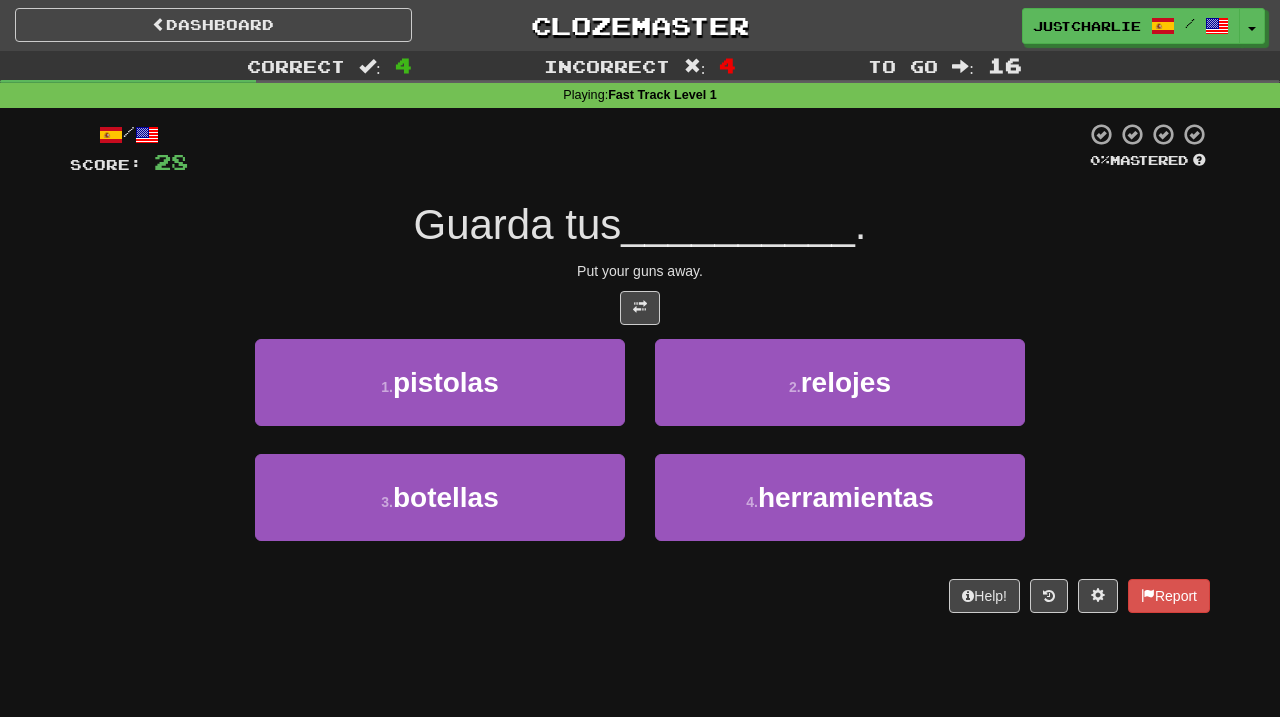 click at bounding box center [637, 149] 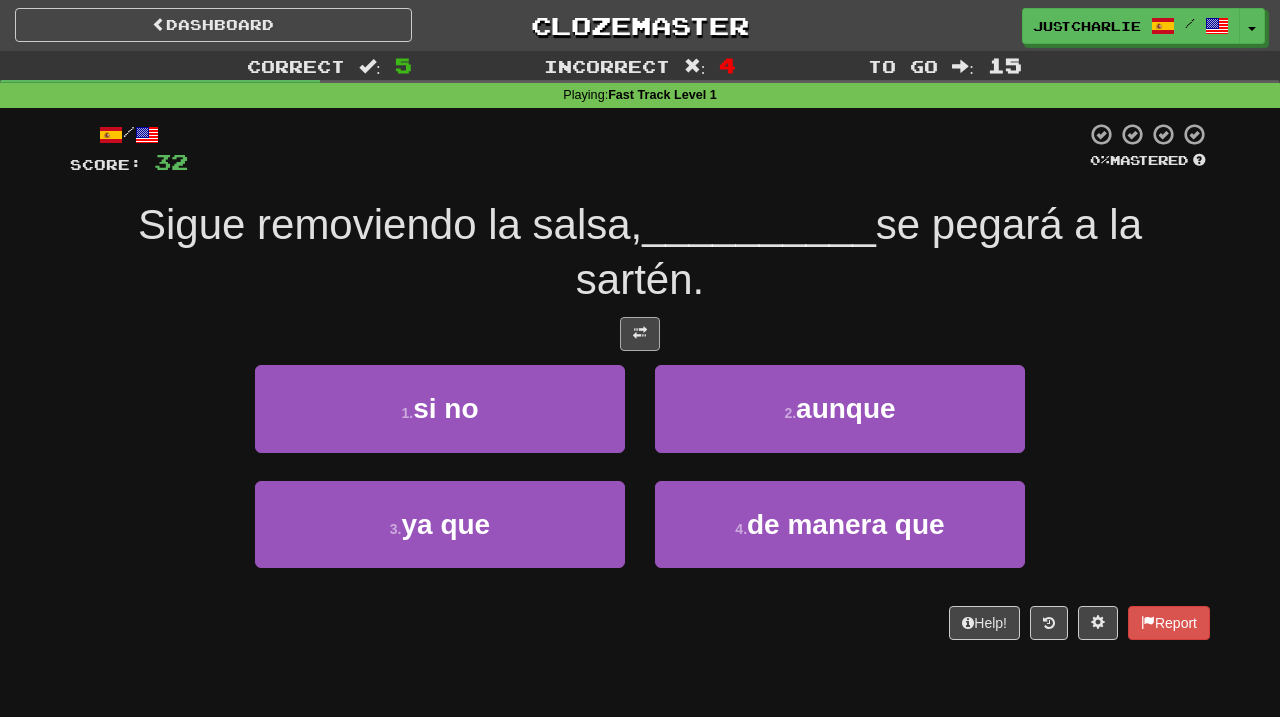 click at bounding box center [640, 334] 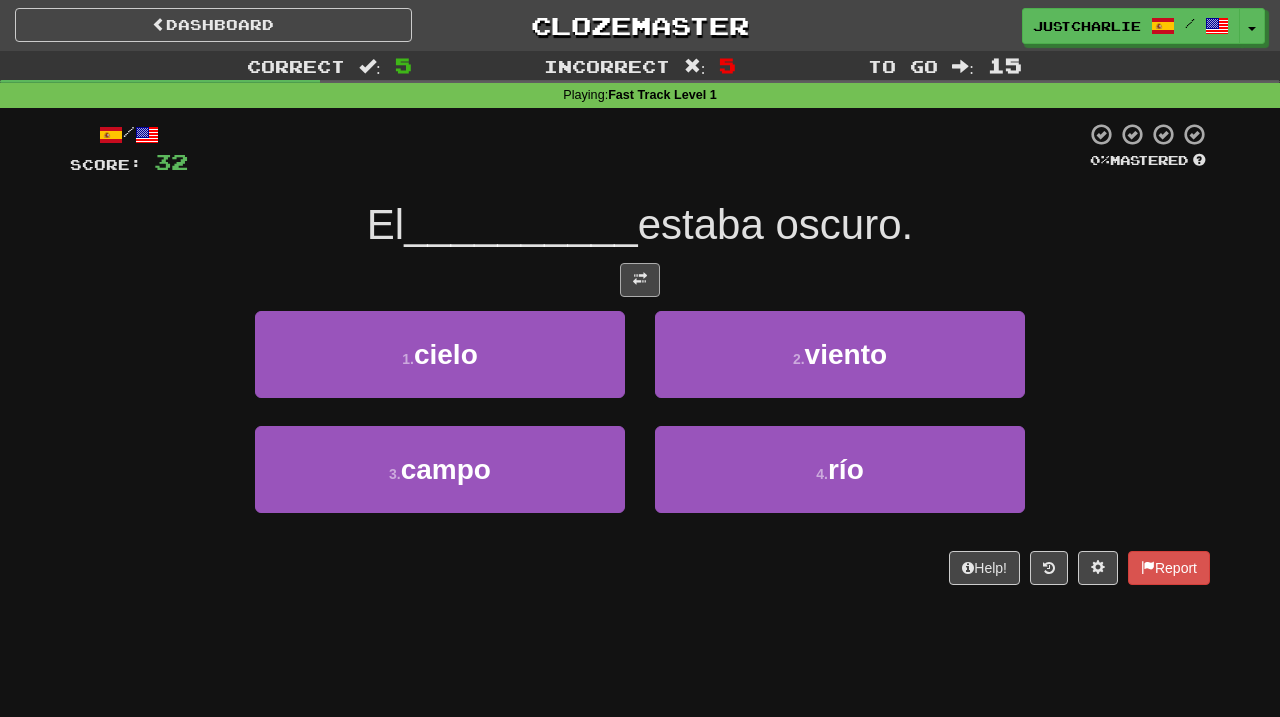 click at bounding box center [640, 280] 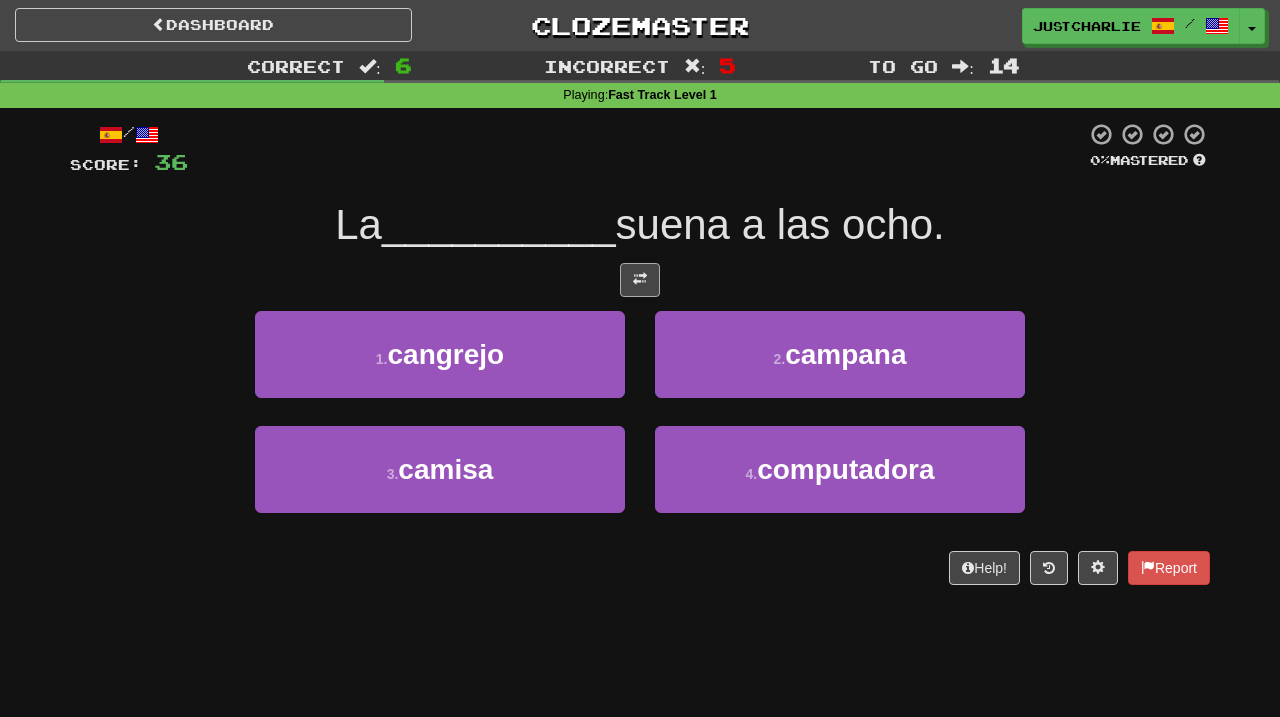 click at bounding box center [640, 280] 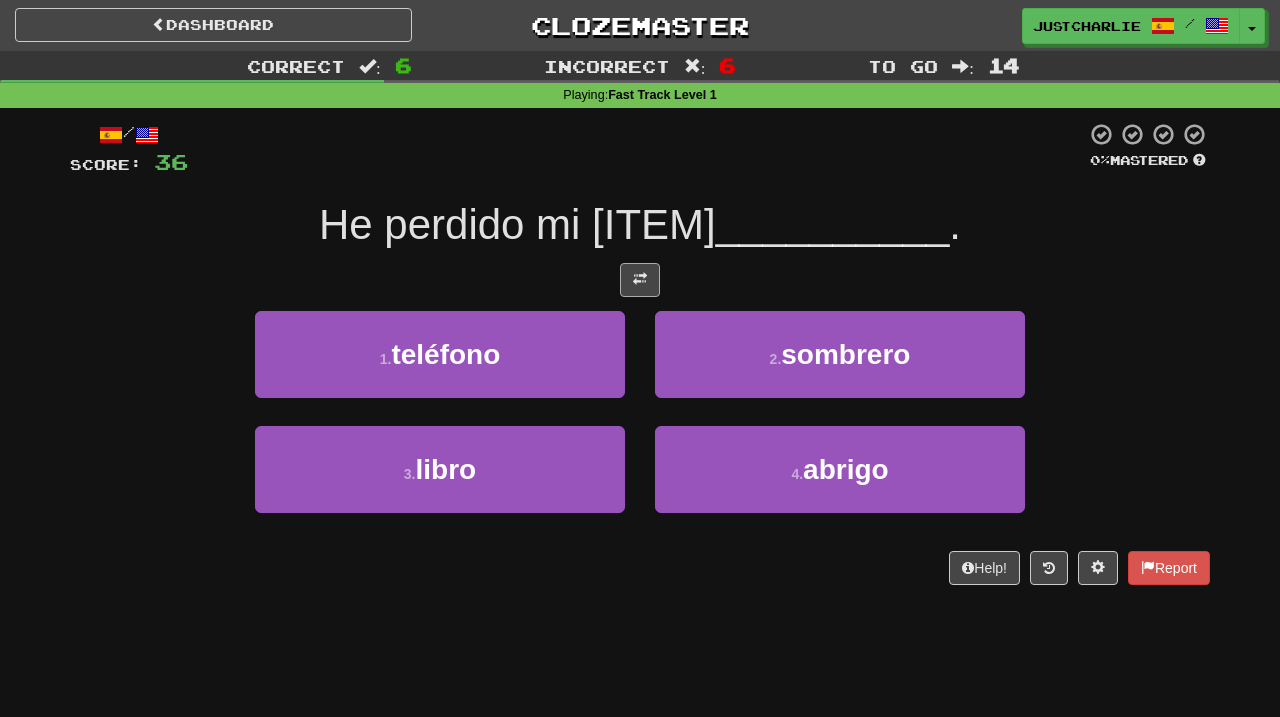 click at bounding box center (640, 280) 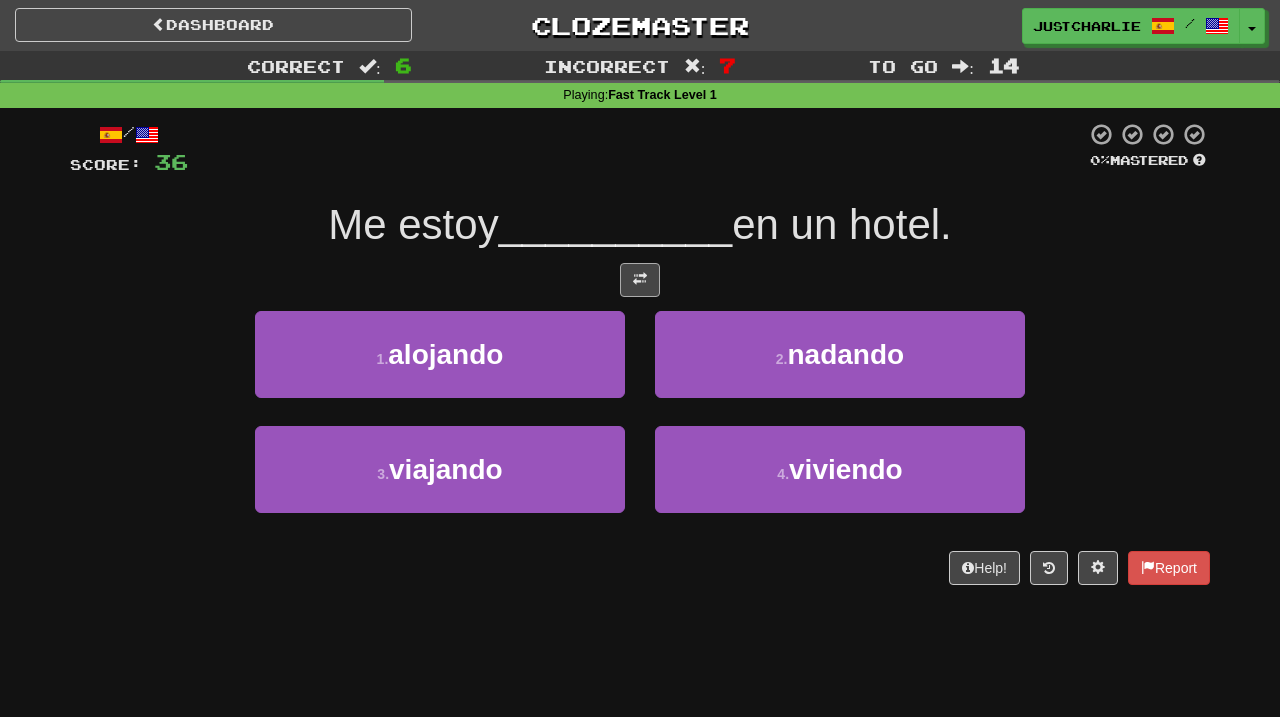 click at bounding box center [640, 279] 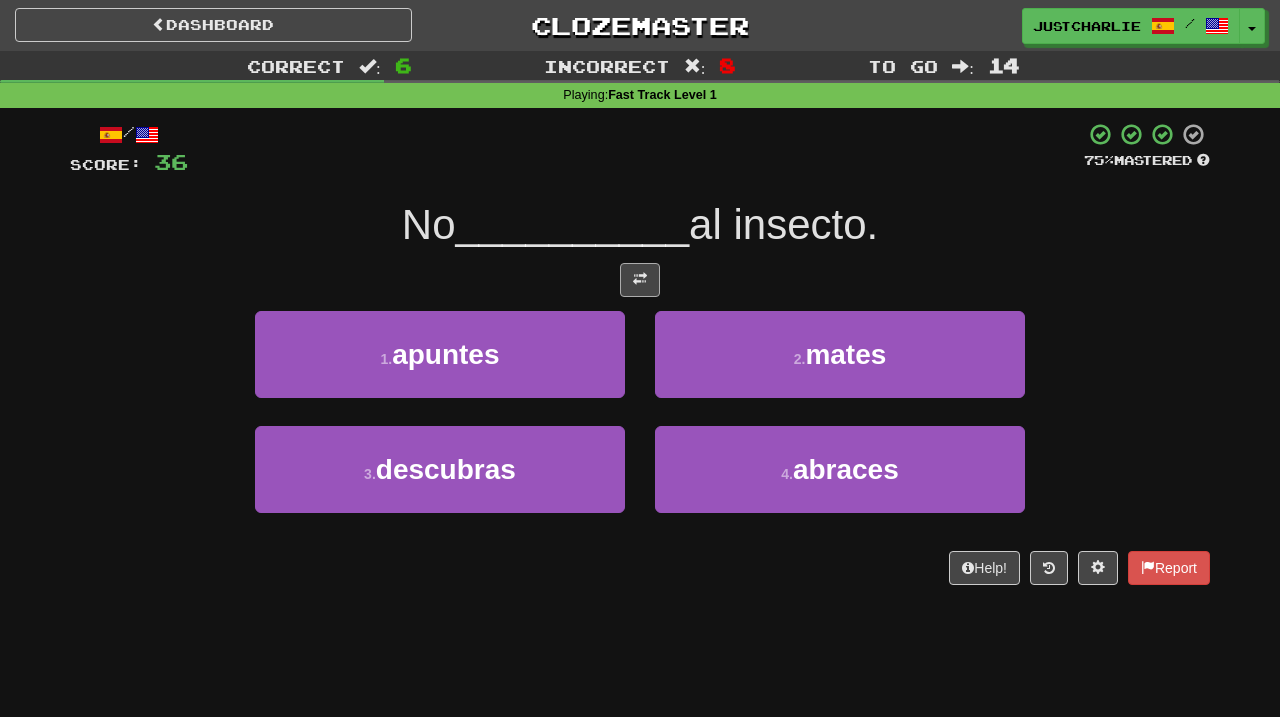 click at bounding box center [640, 280] 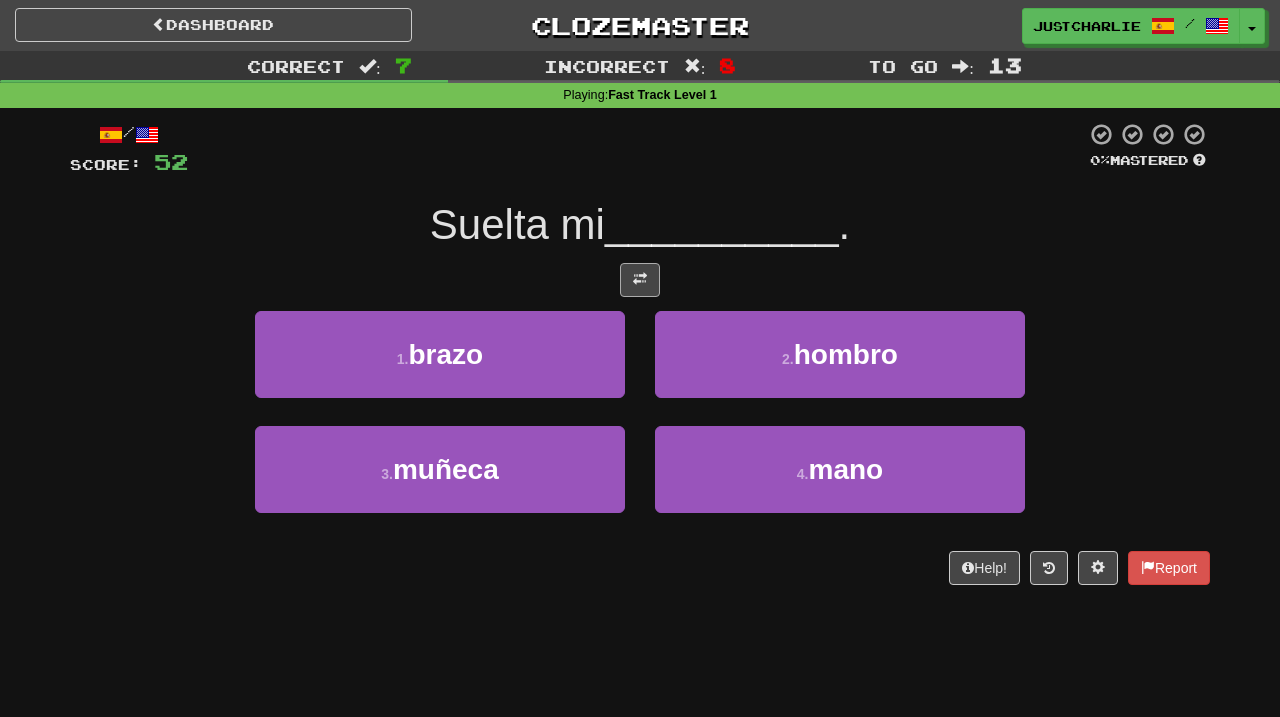 click at bounding box center [640, 279] 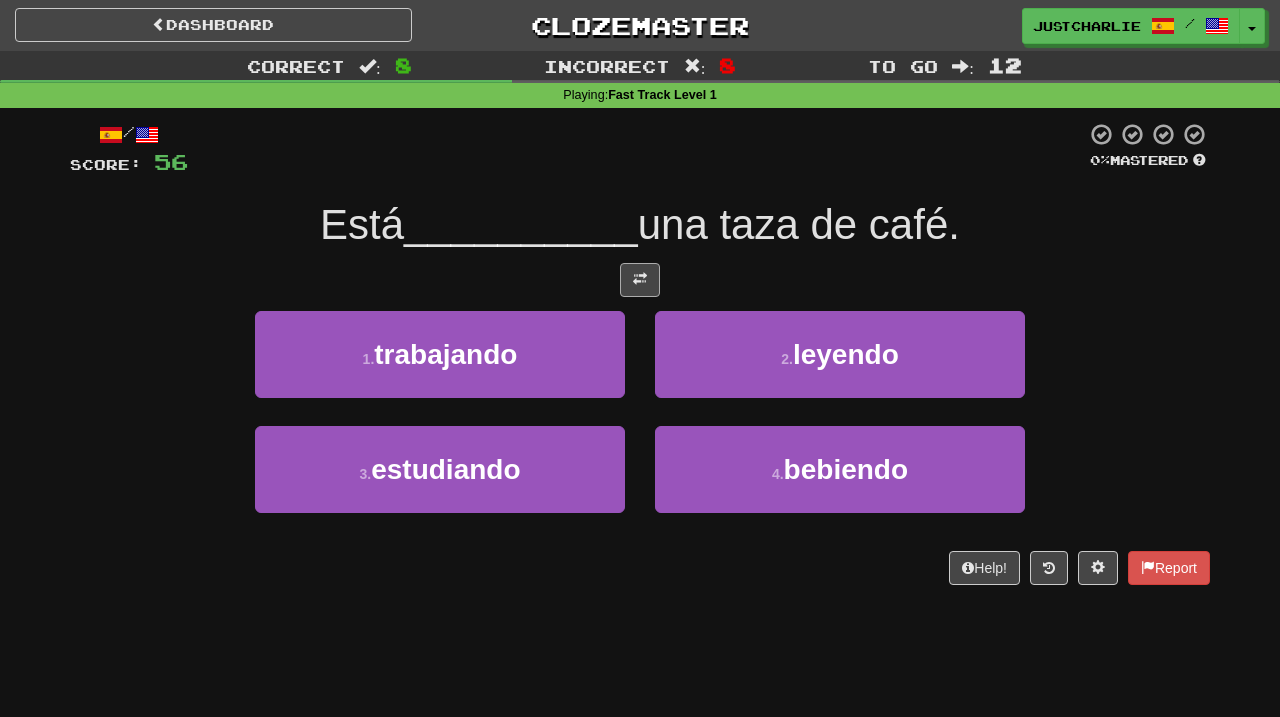 click at bounding box center [640, 279] 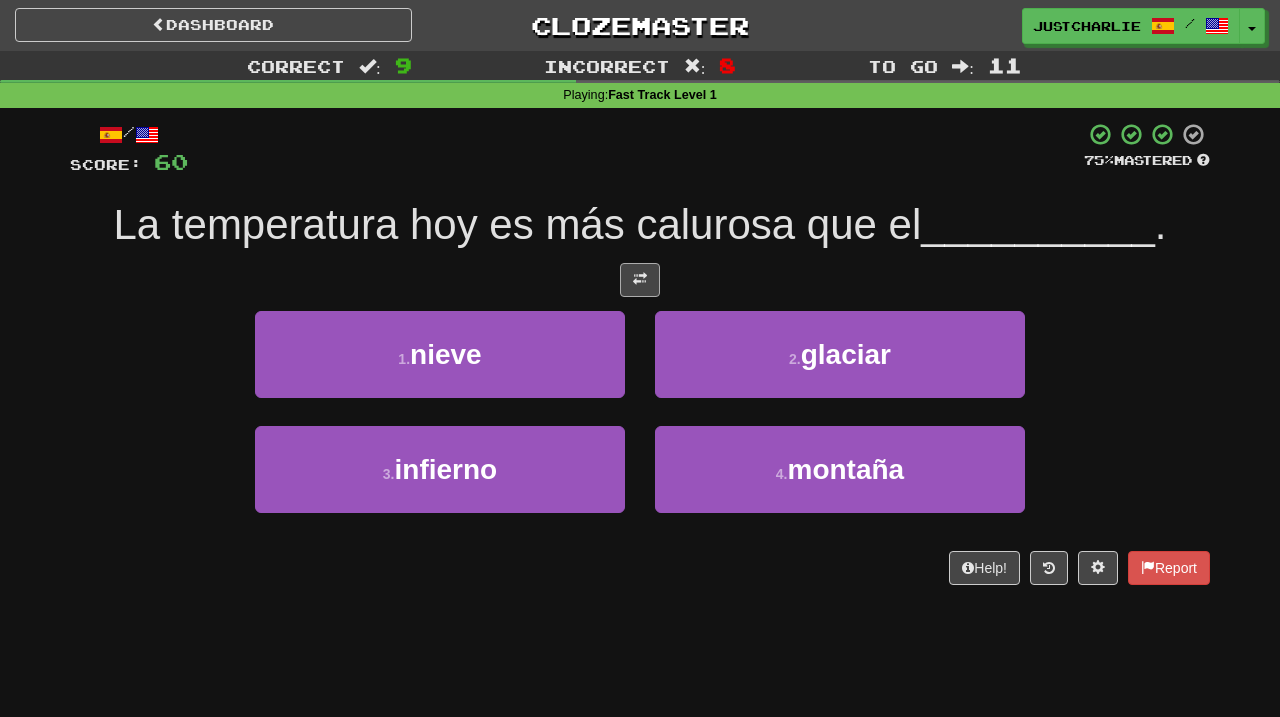 click at bounding box center [640, 279] 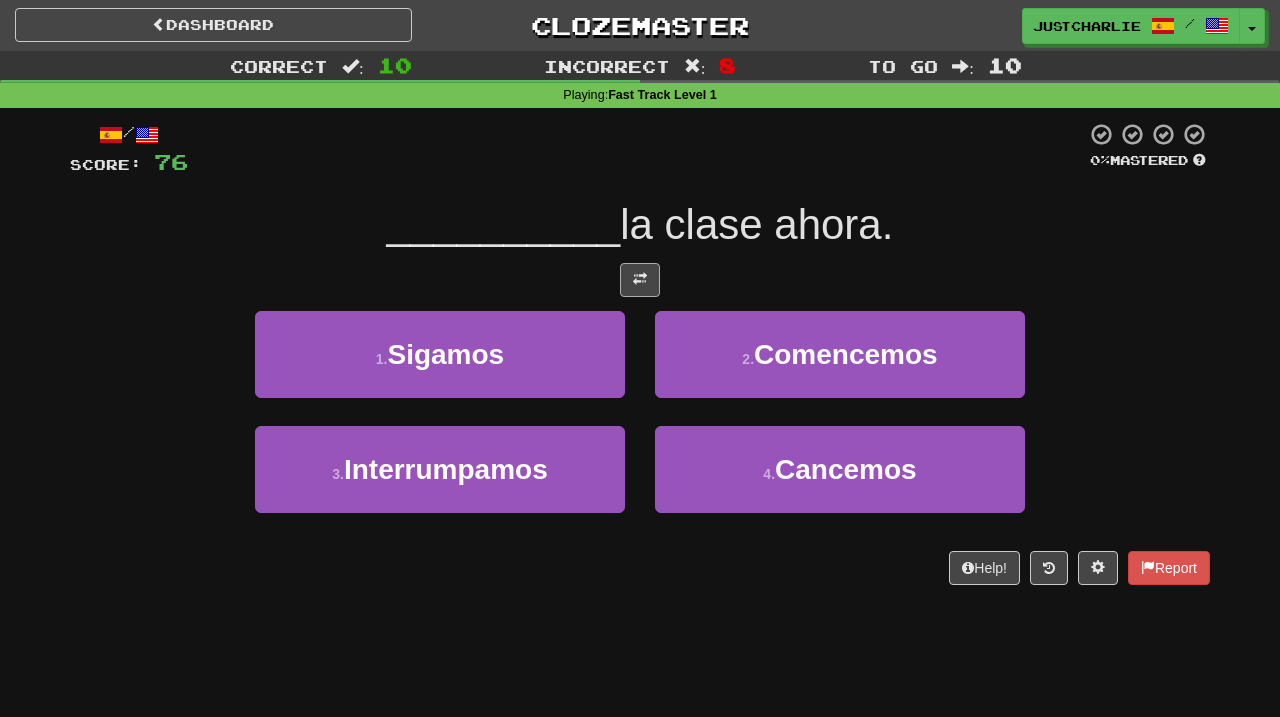 click at bounding box center (640, 280) 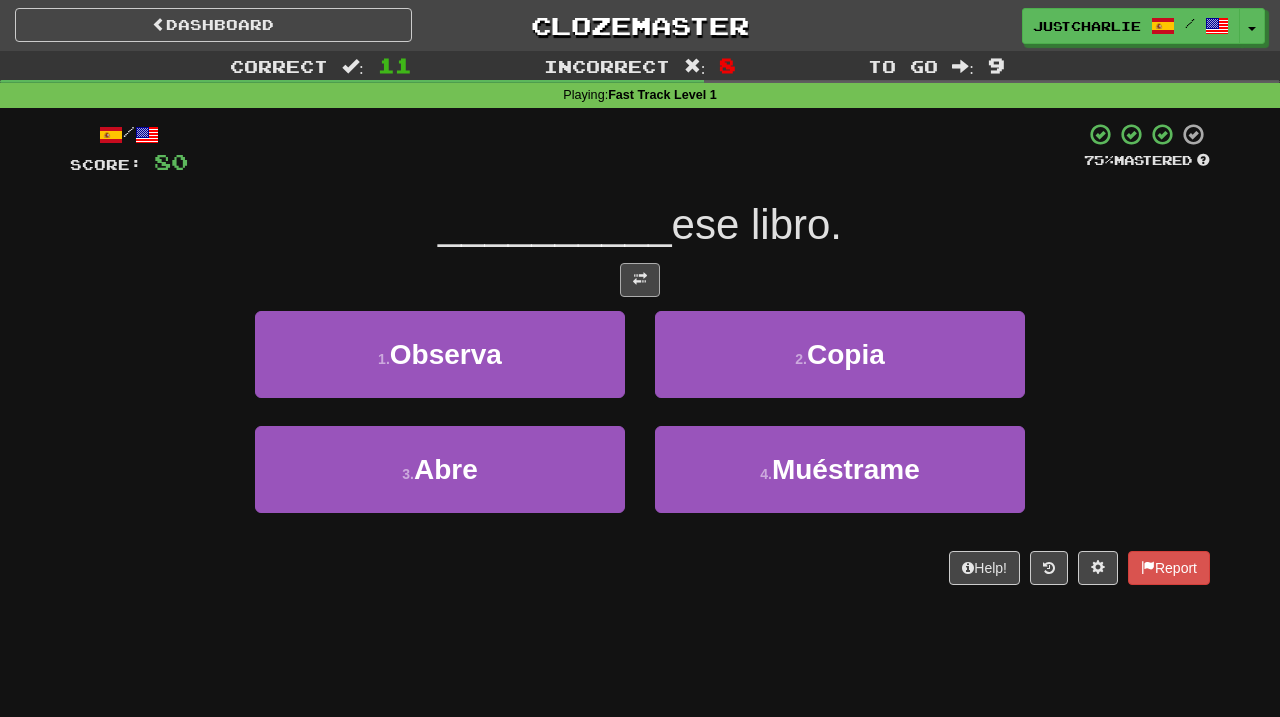click at bounding box center [640, 280] 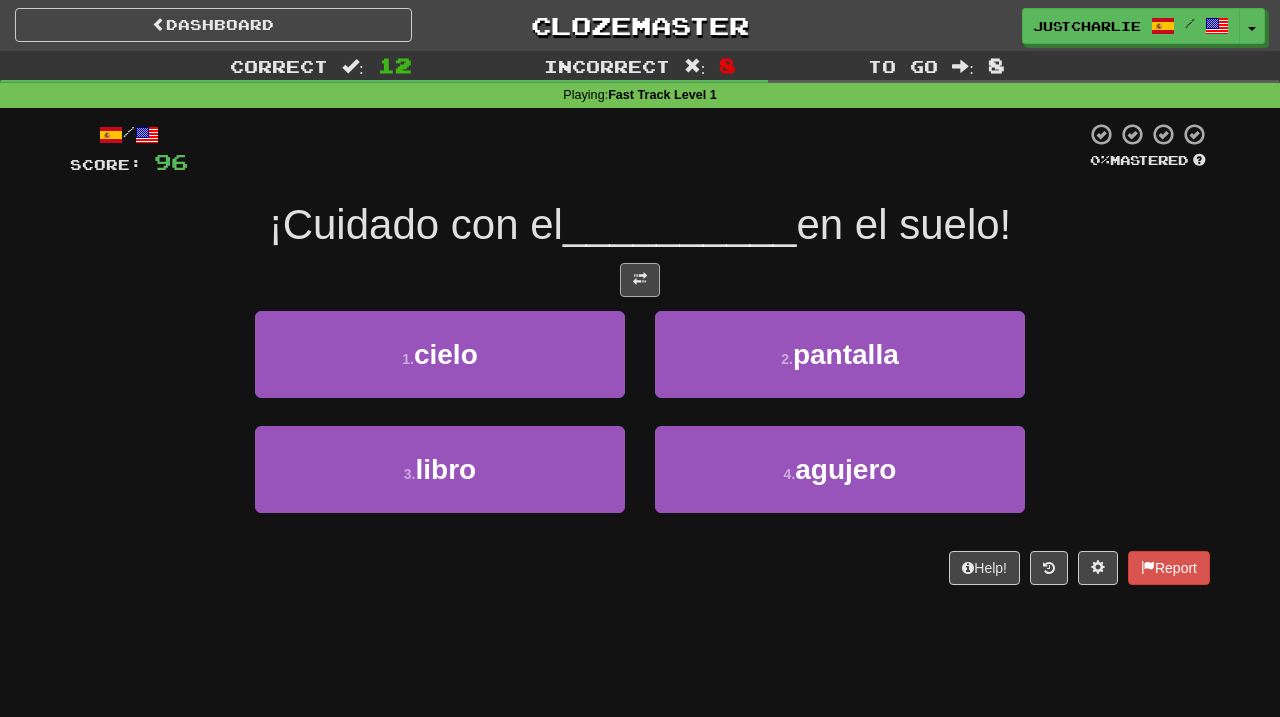 click at bounding box center (640, 280) 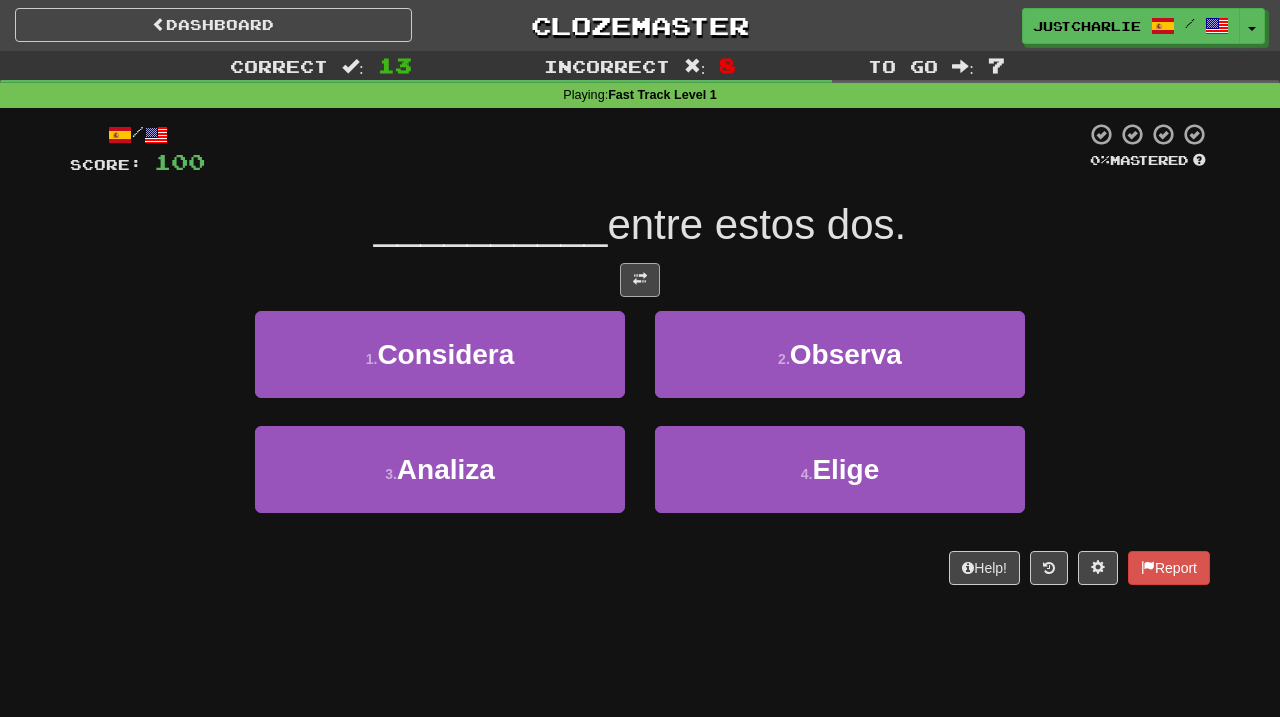 click at bounding box center (640, 279) 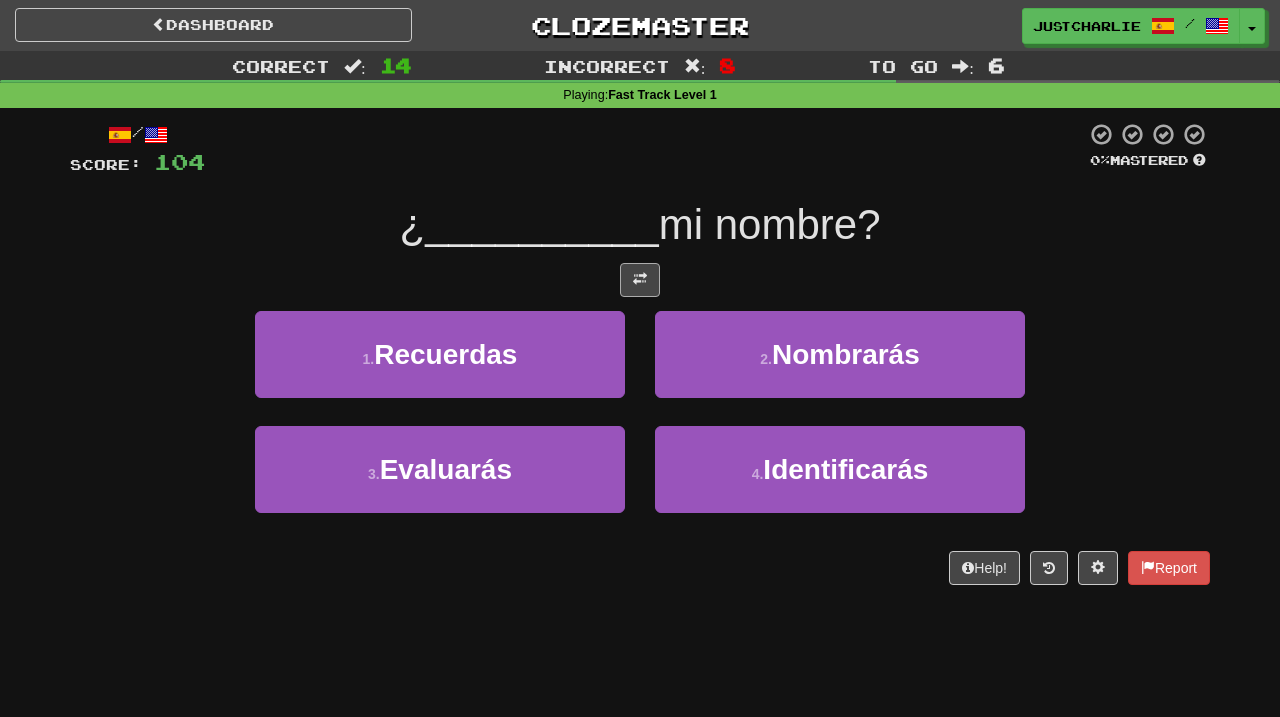 click at bounding box center (640, 279) 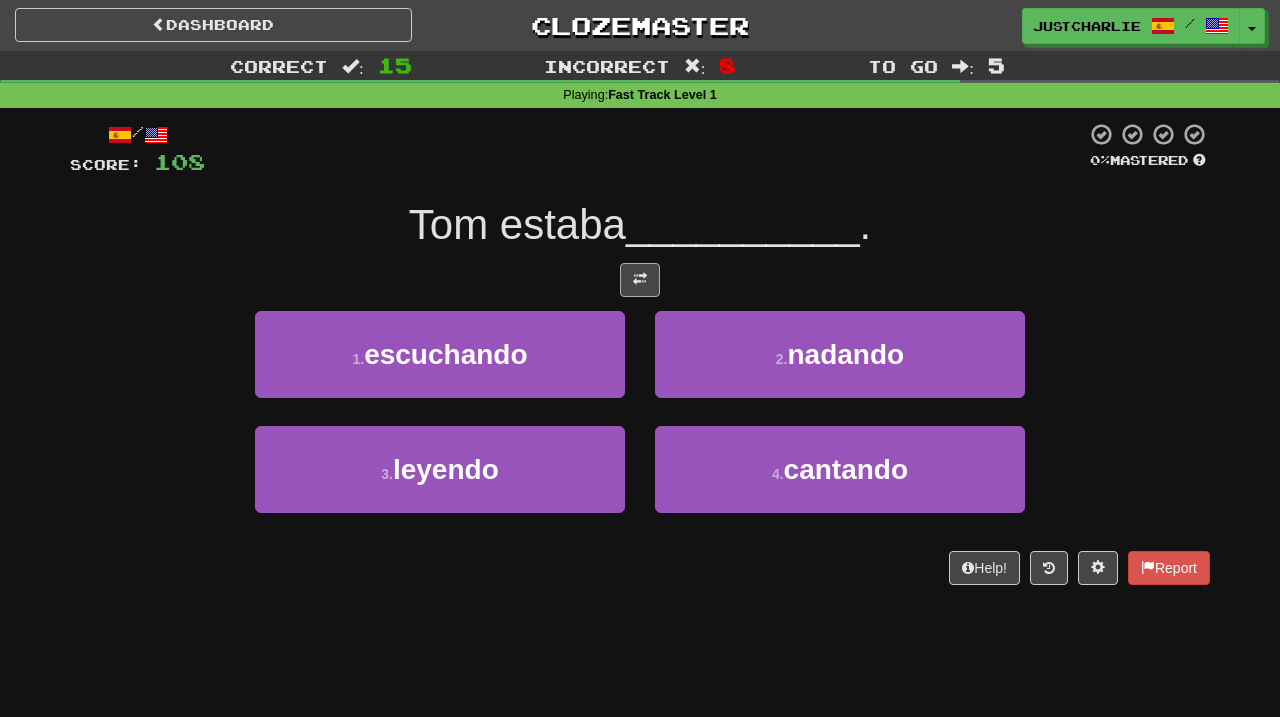 click at bounding box center [640, 280] 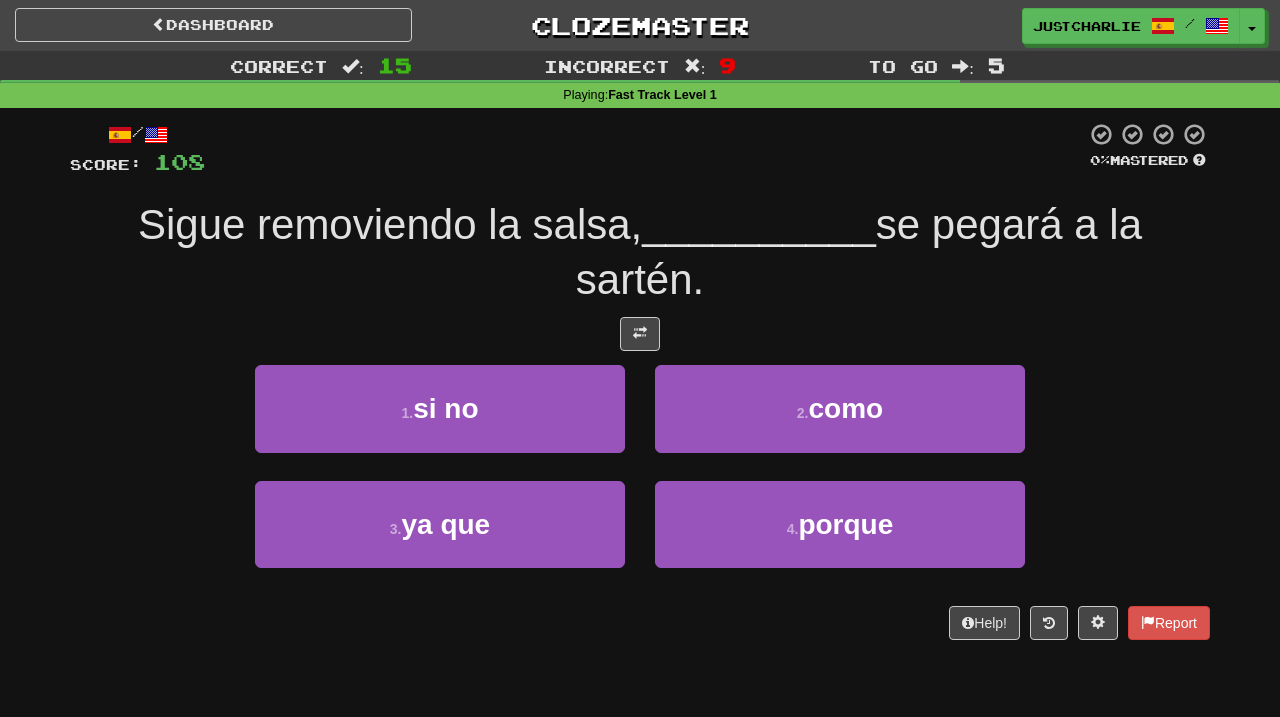 click on "/  Score:   108 0 %  Mastered Sigue removiendo la salsa,  __________  se pegará a la sartén. 1 .  si no 2 .  como 3 .  ya que 4 .  porque  Help!  Report" at bounding box center (640, 380) 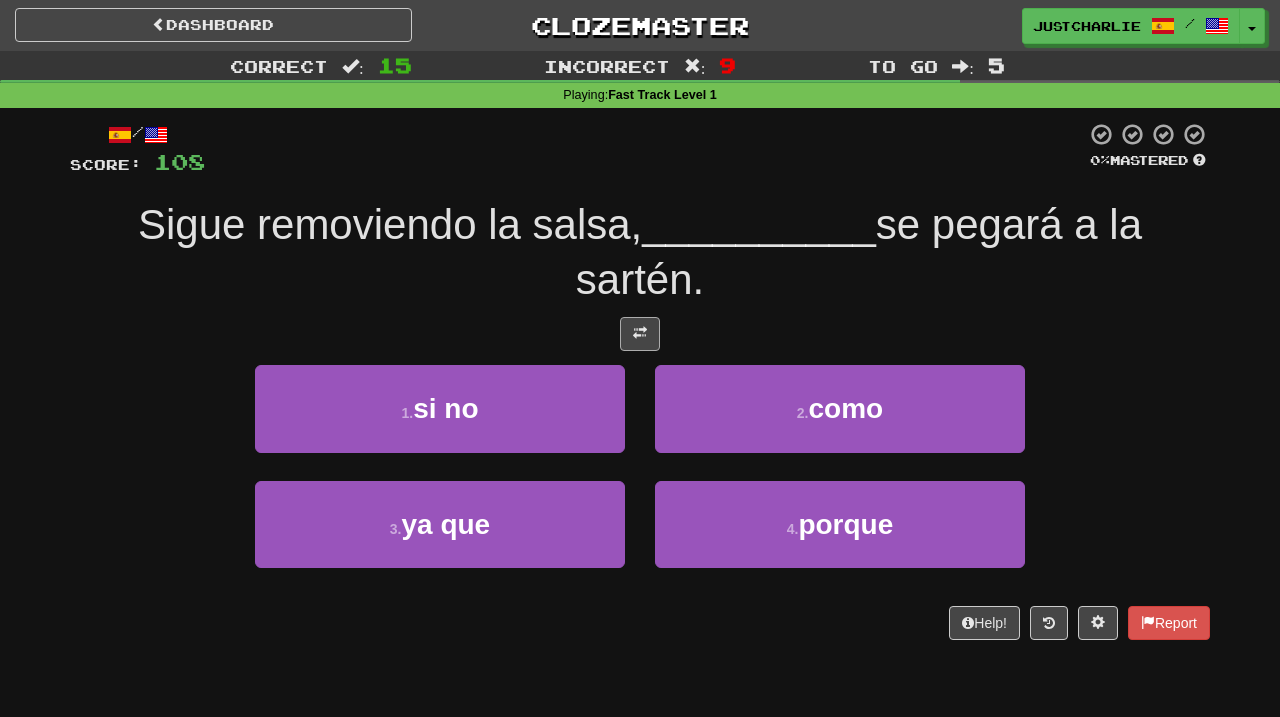 click at bounding box center (640, 334) 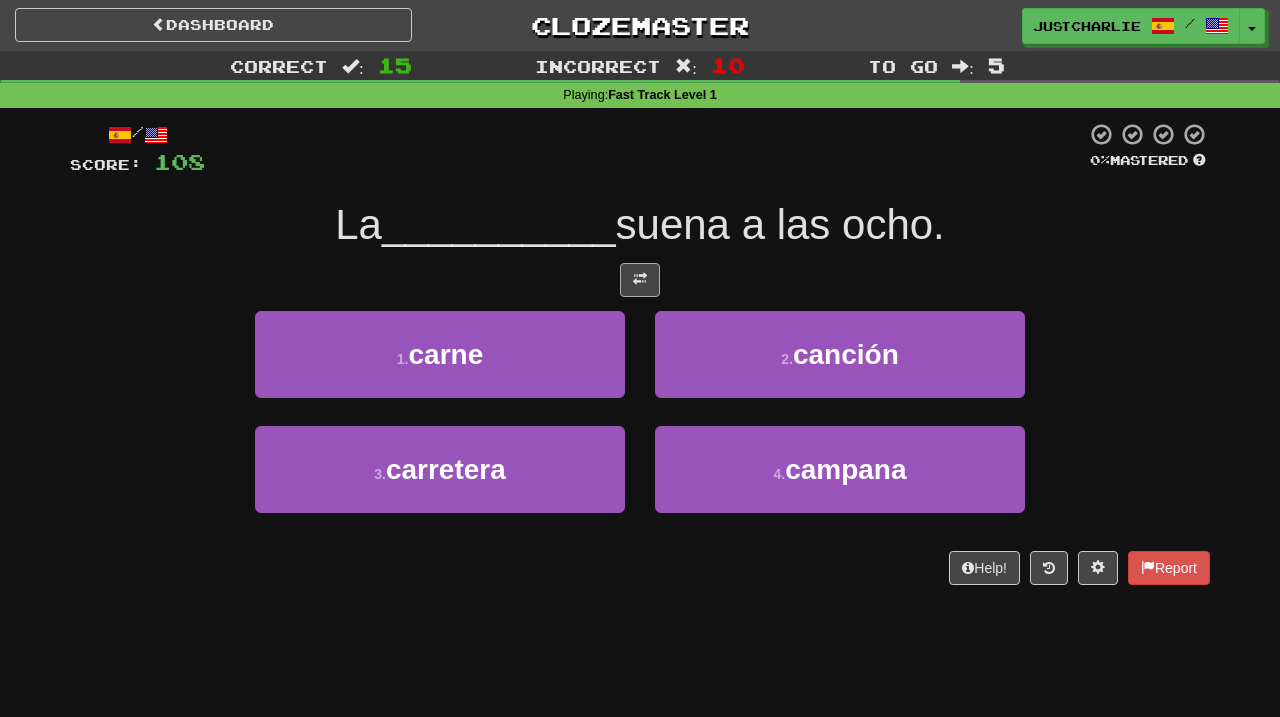 click at bounding box center [640, 280] 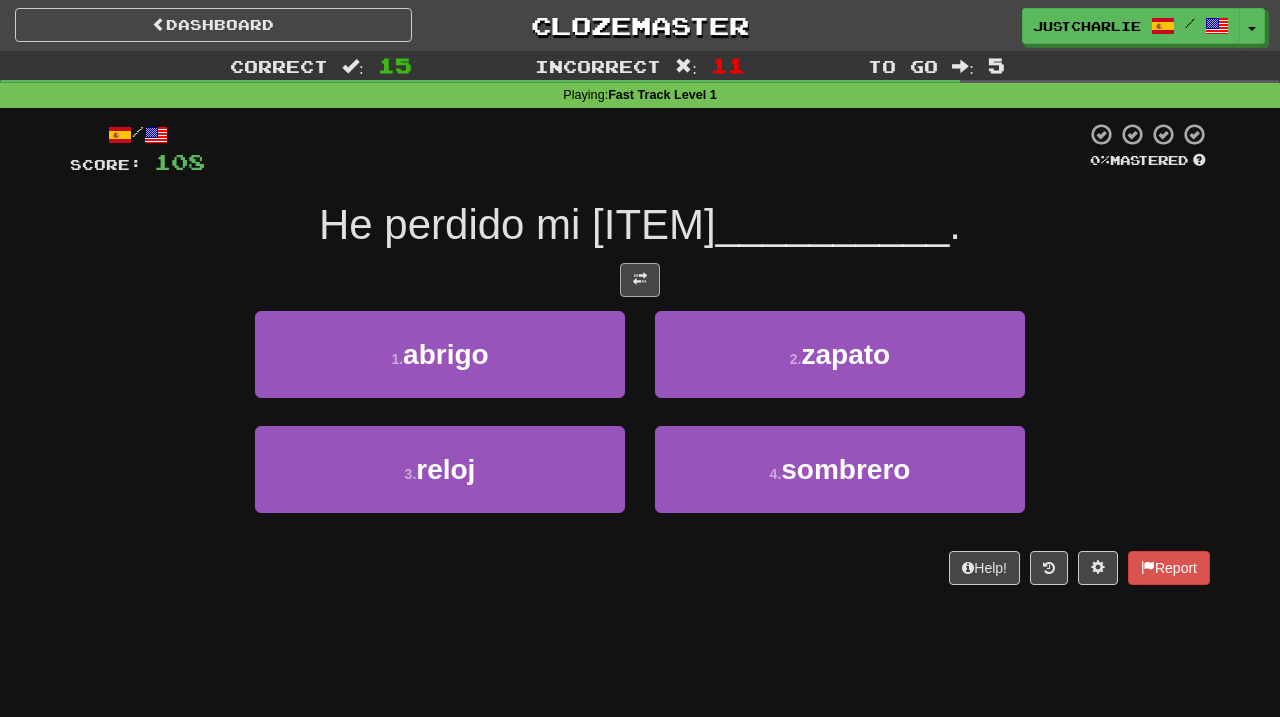 click at bounding box center [640, 279] 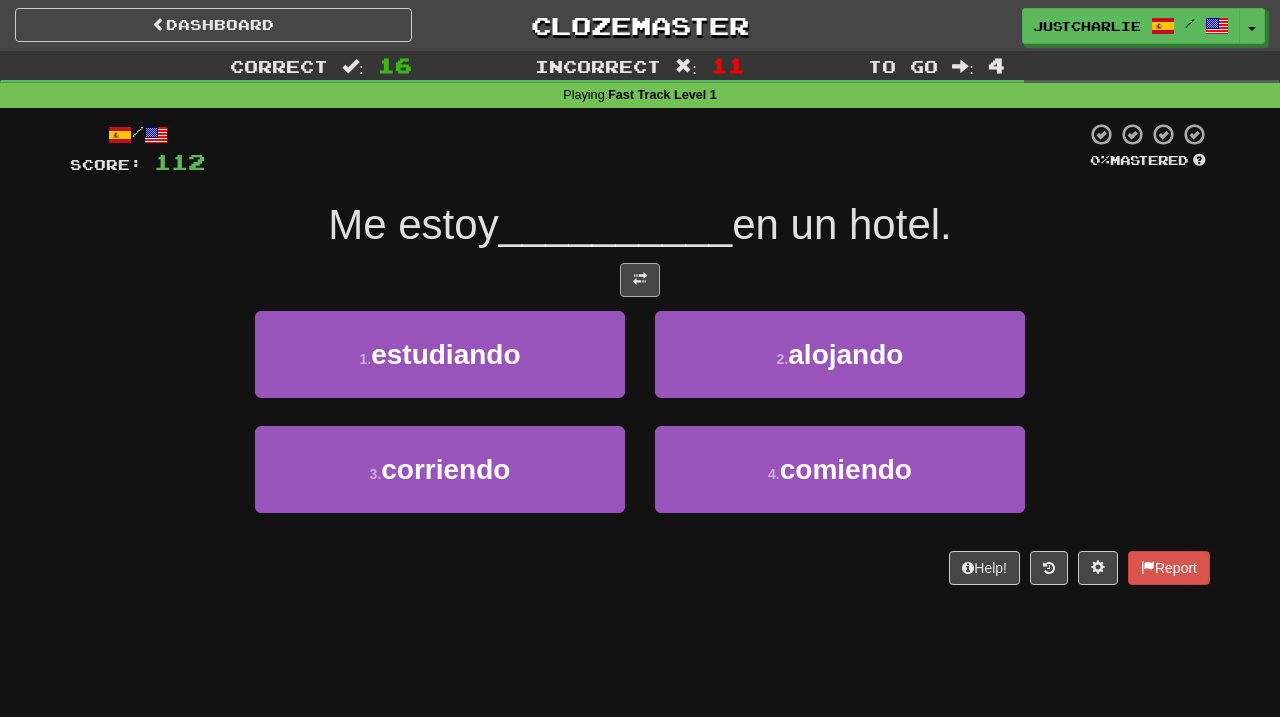 click at bounding box center (640, 279) 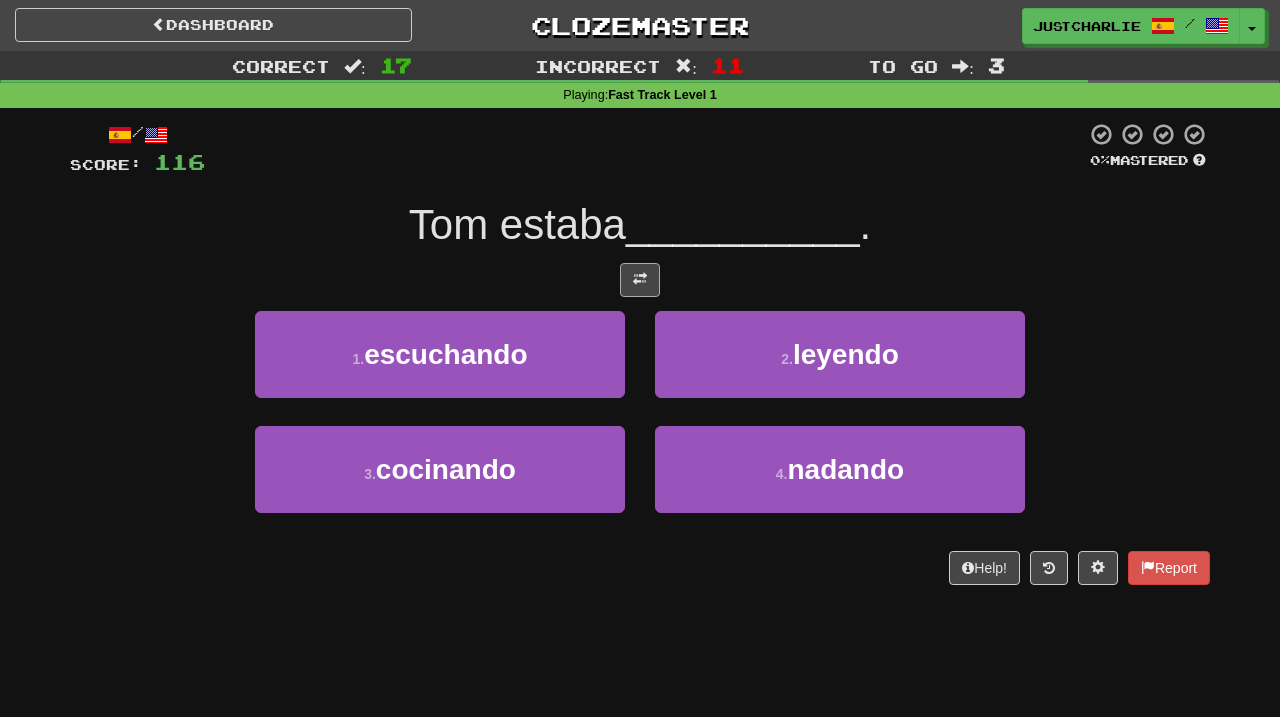 click at bounding box center [640, 279] 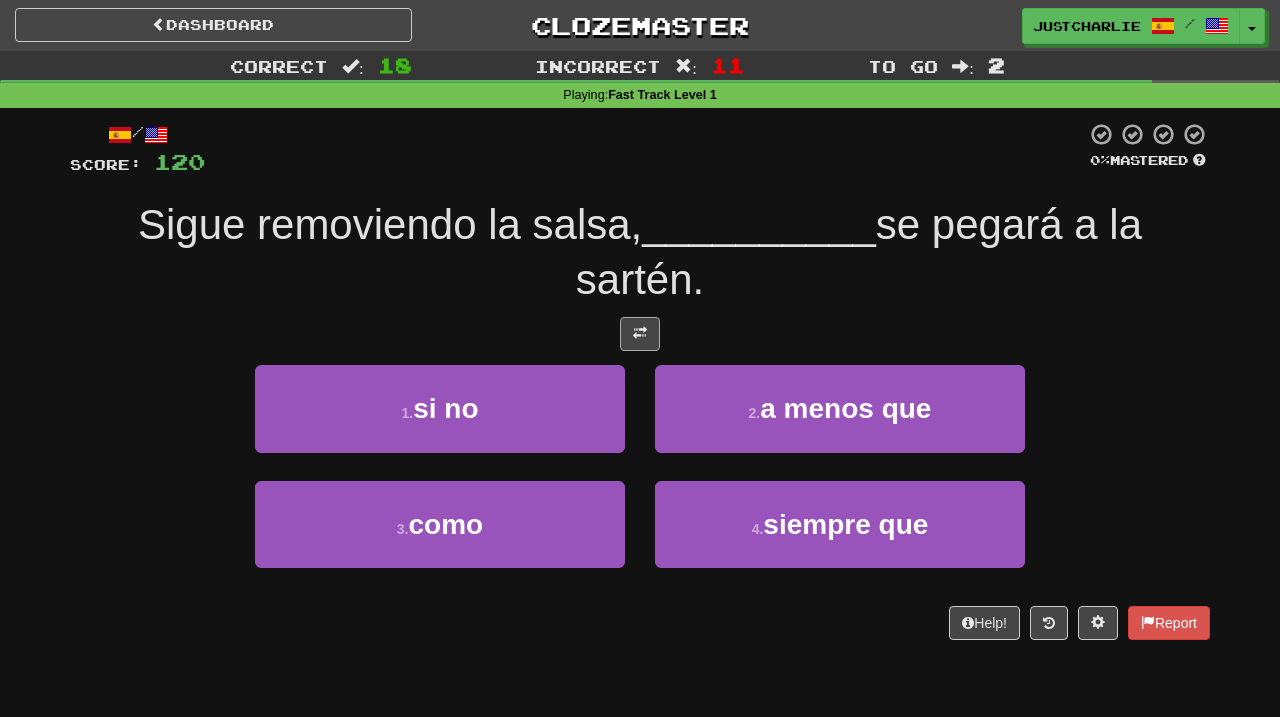 click at bounding box center [640, 334] 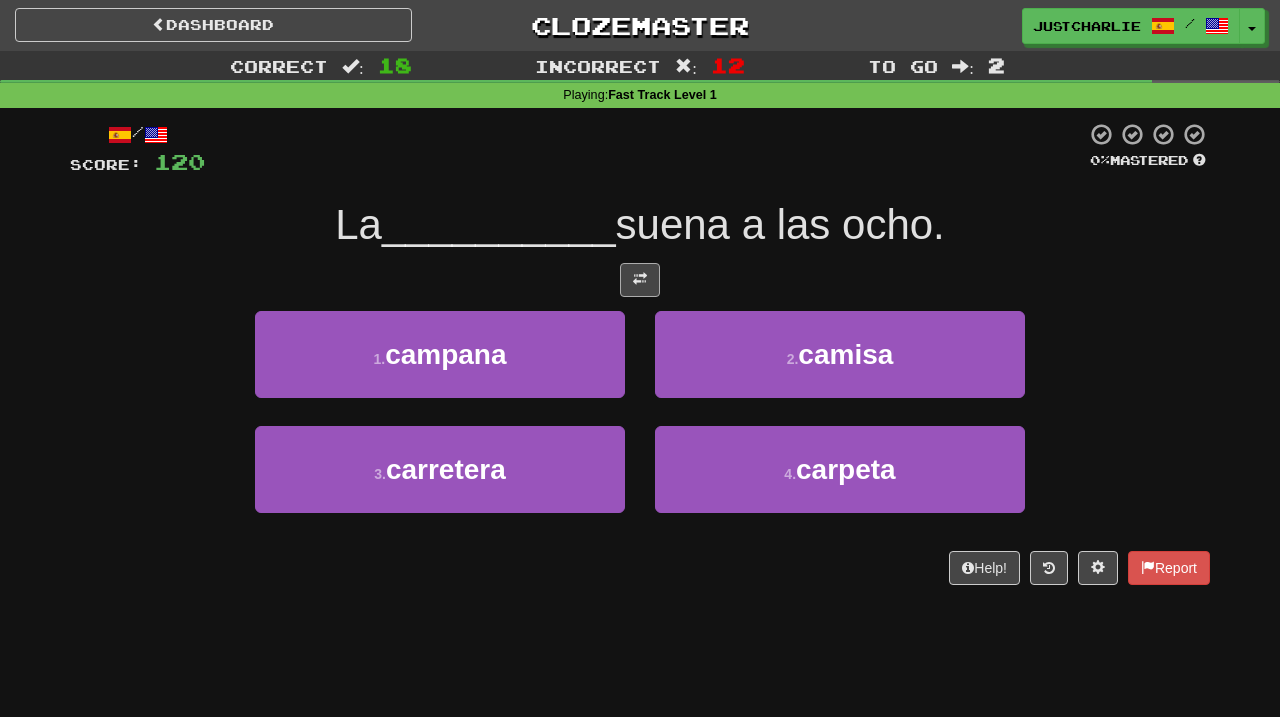 click at bounding box center [640, 279] 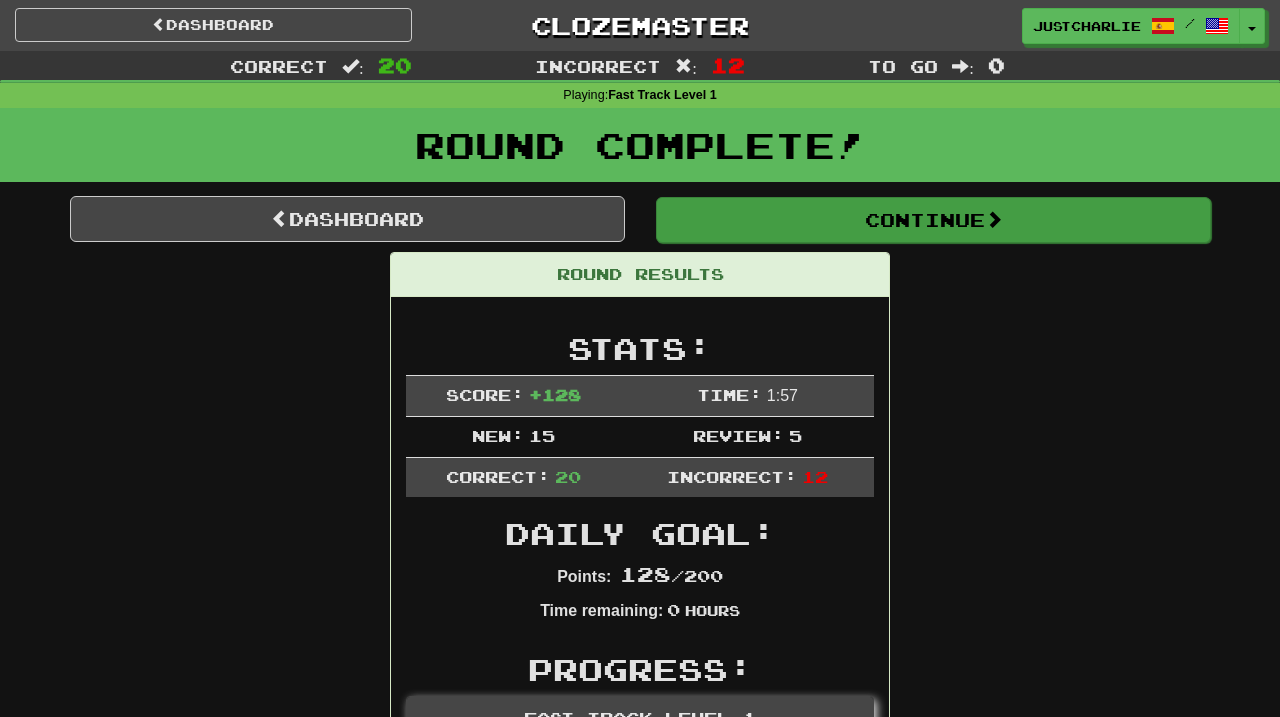 click on "Continue" at bounding box center [933, 220] 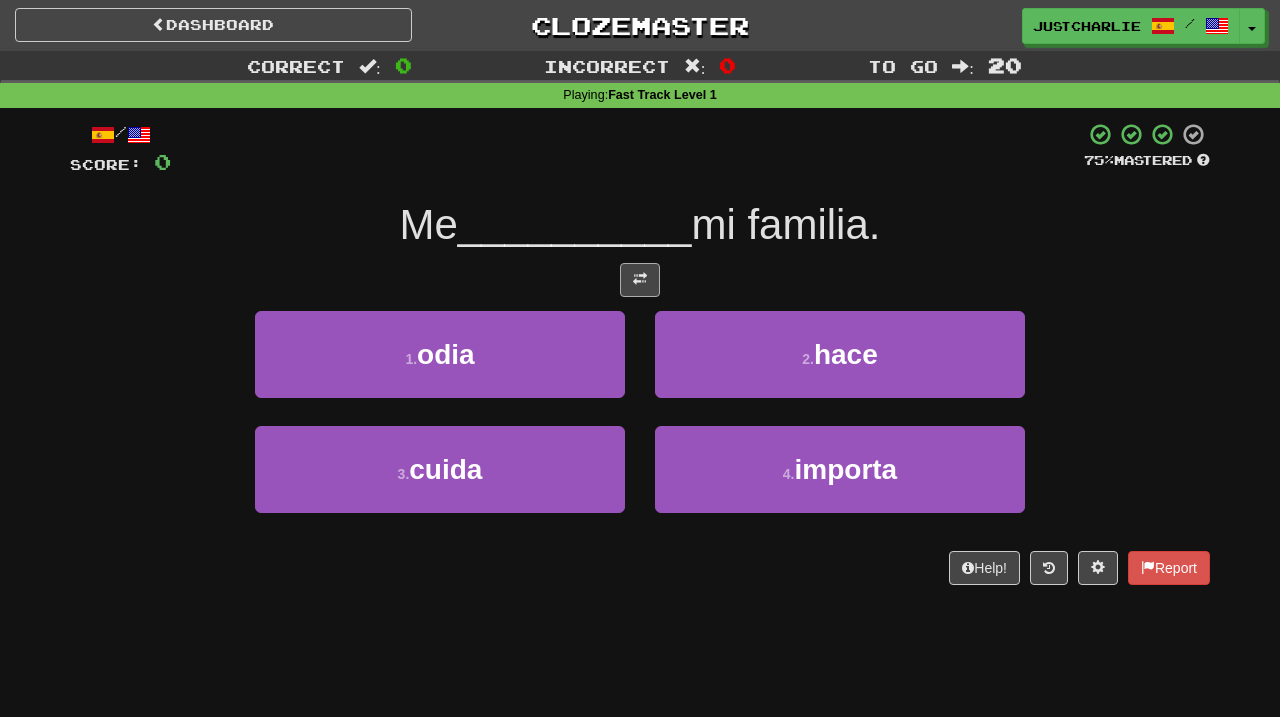 click at bounding box center (640, 280) 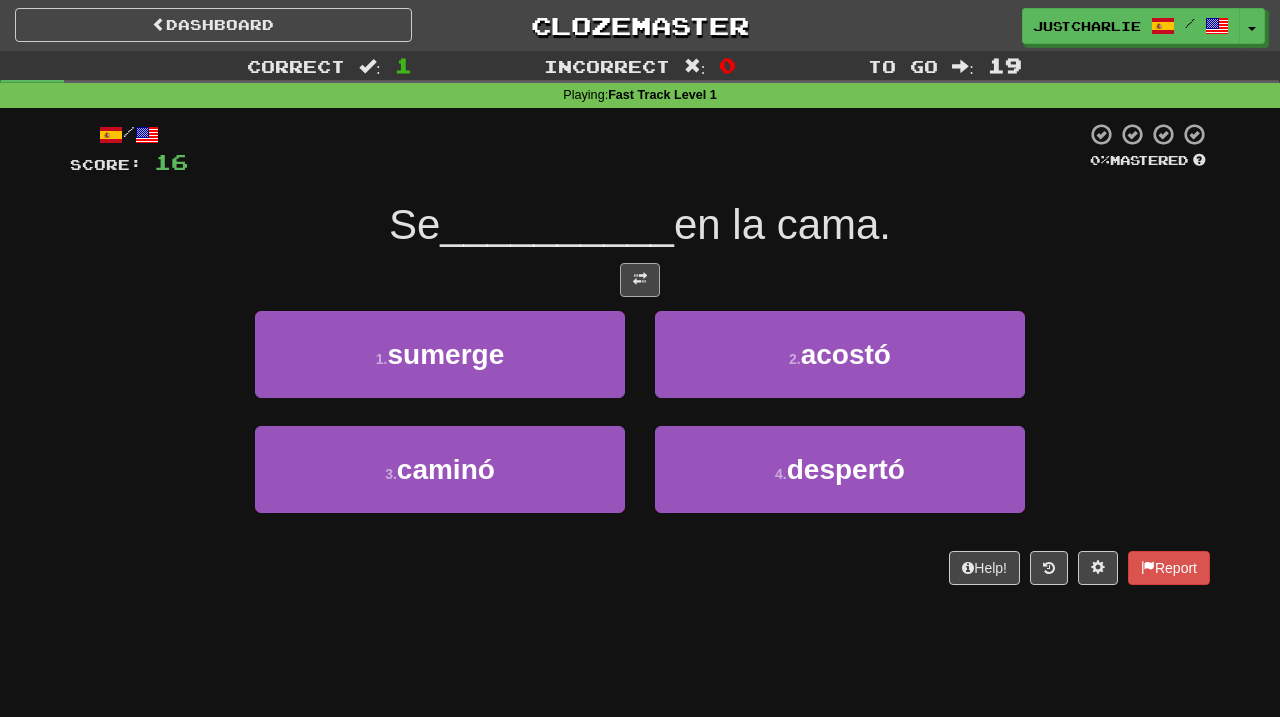 click at bounding box center (640, 280) 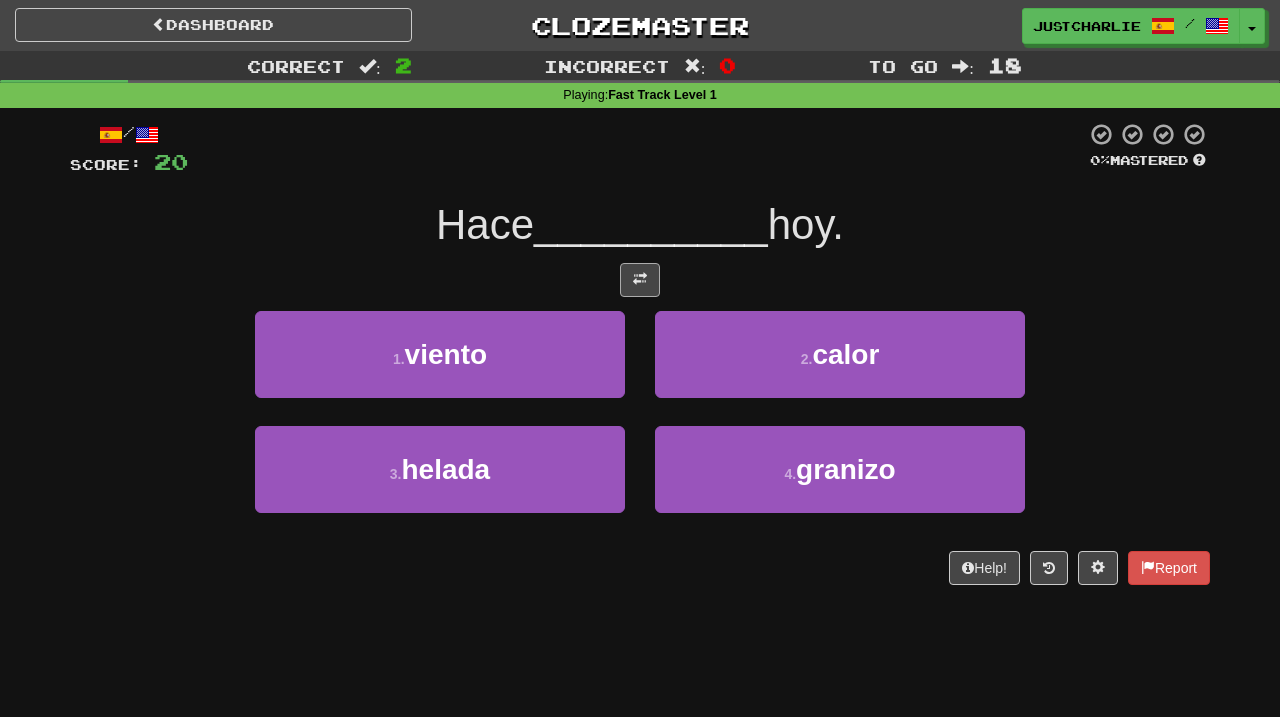 click at bounding box center (640, 279) 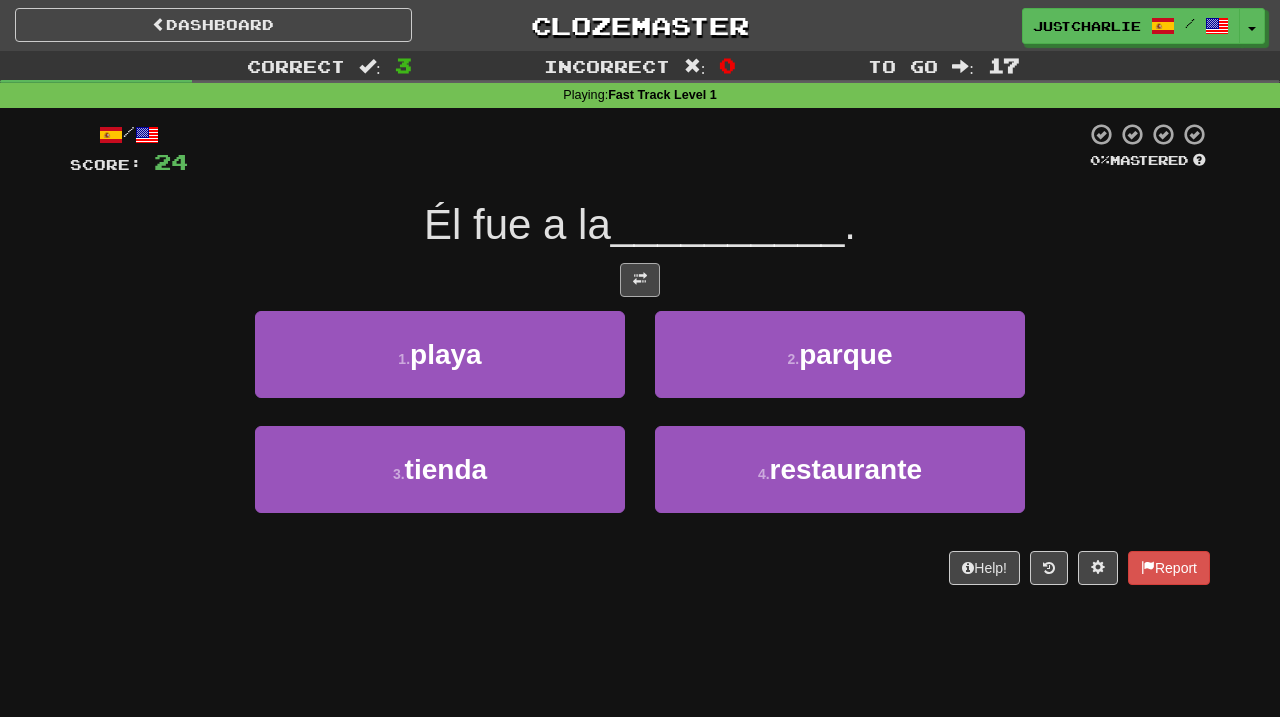 click at bounding box center (640, 280) 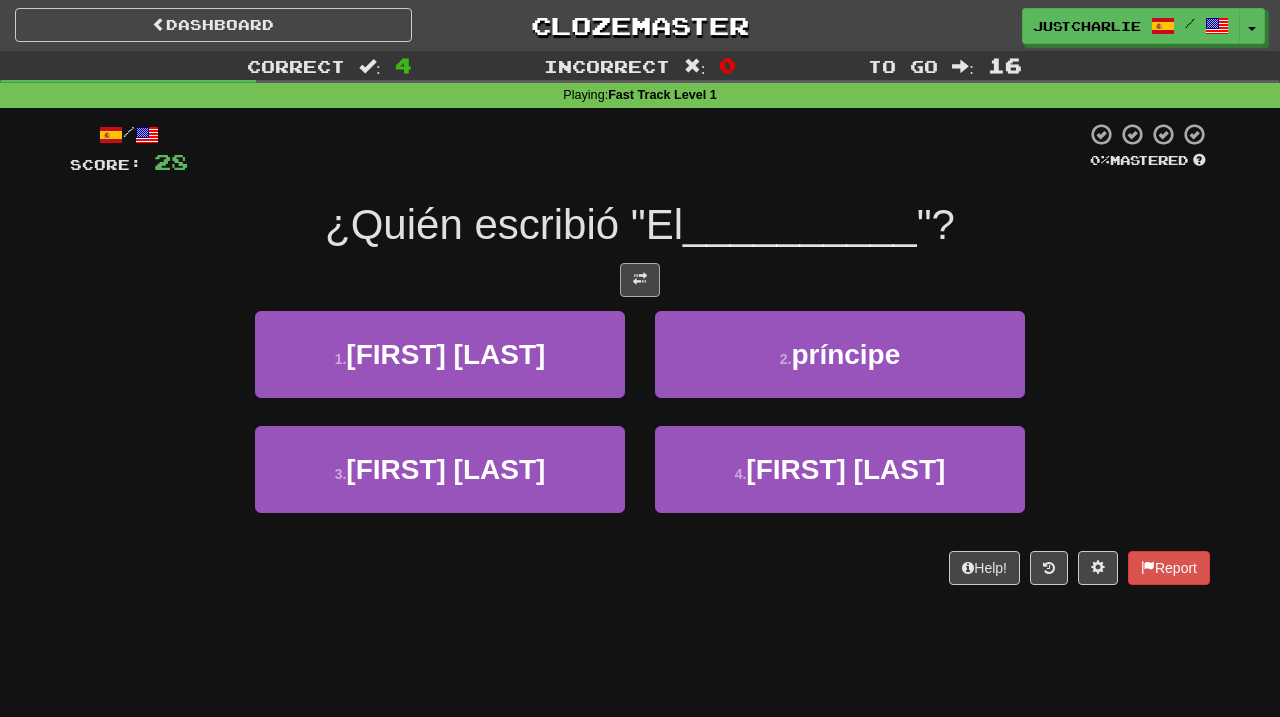 click at bounding box center [640, 280] 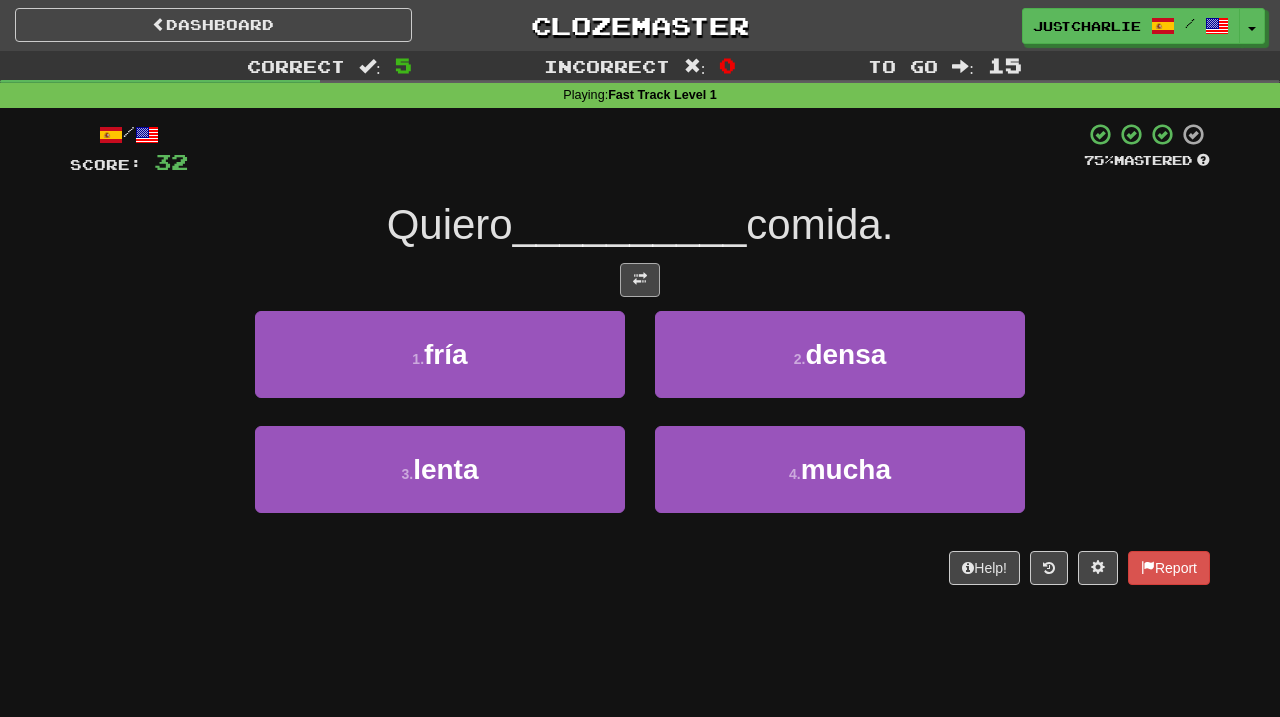 click at bounding box center (640, 280) 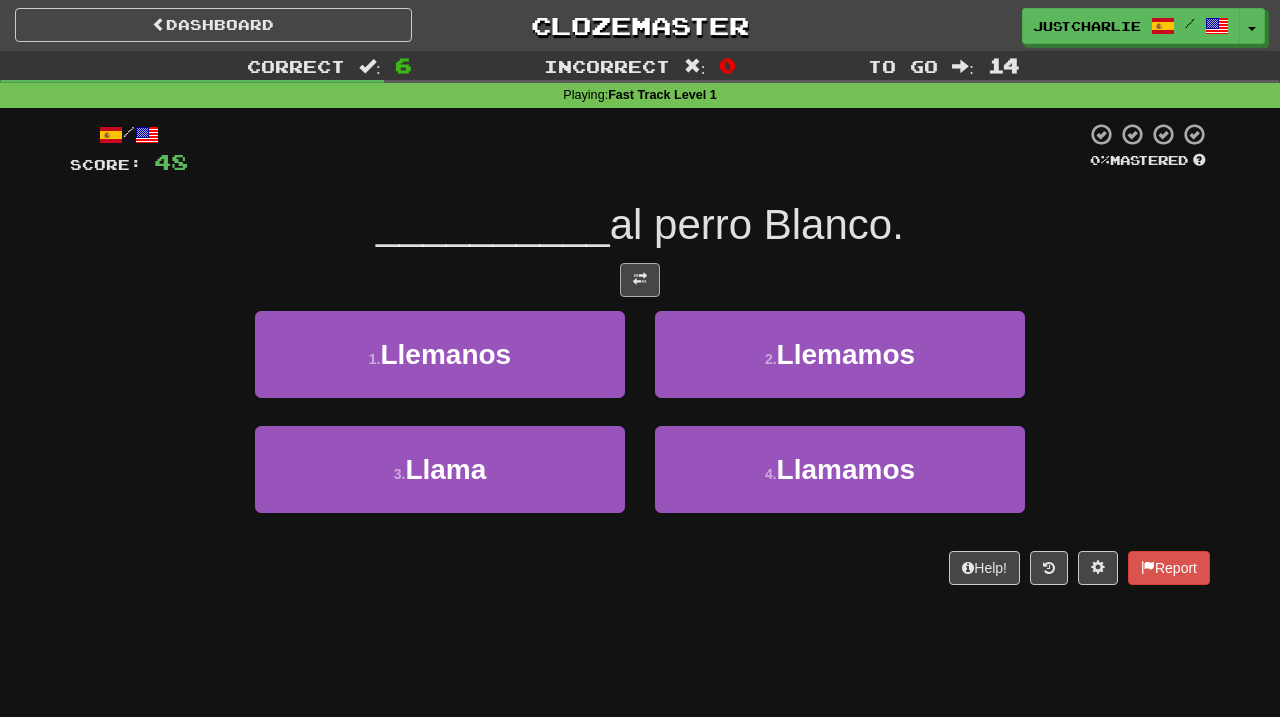 click at bounding box center (640, 280) 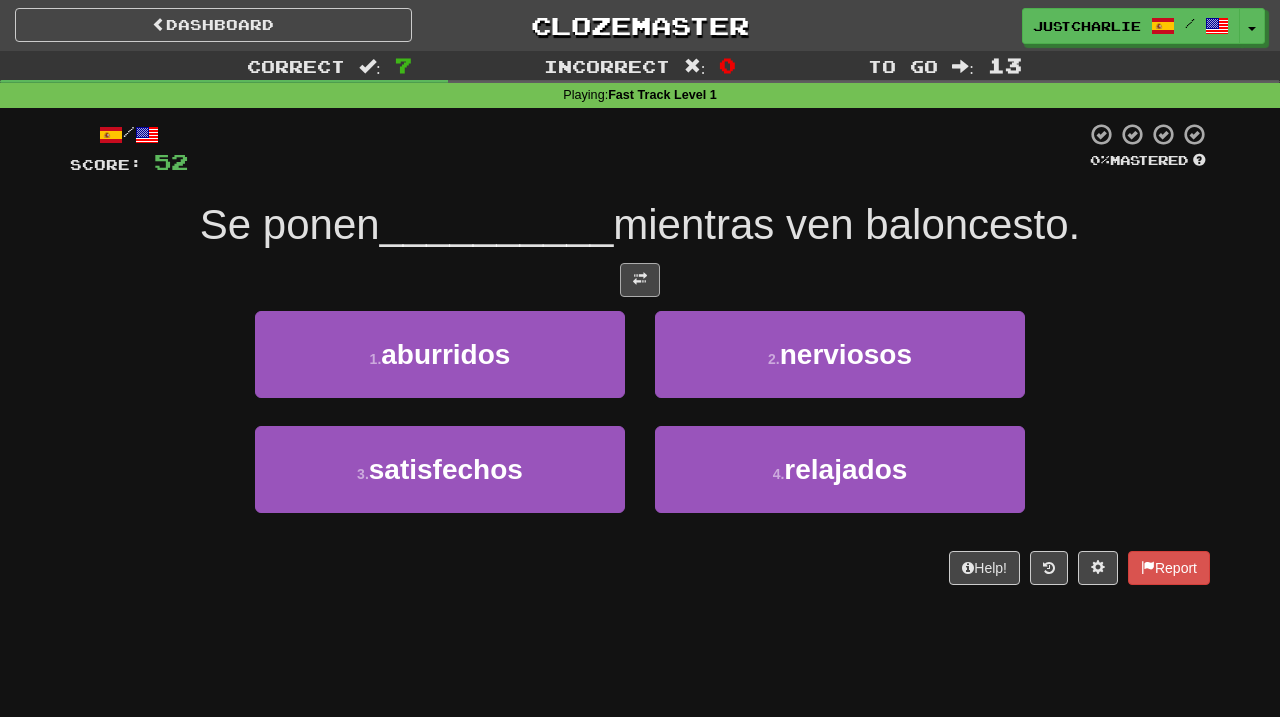 click at bounding box center [640, 279] 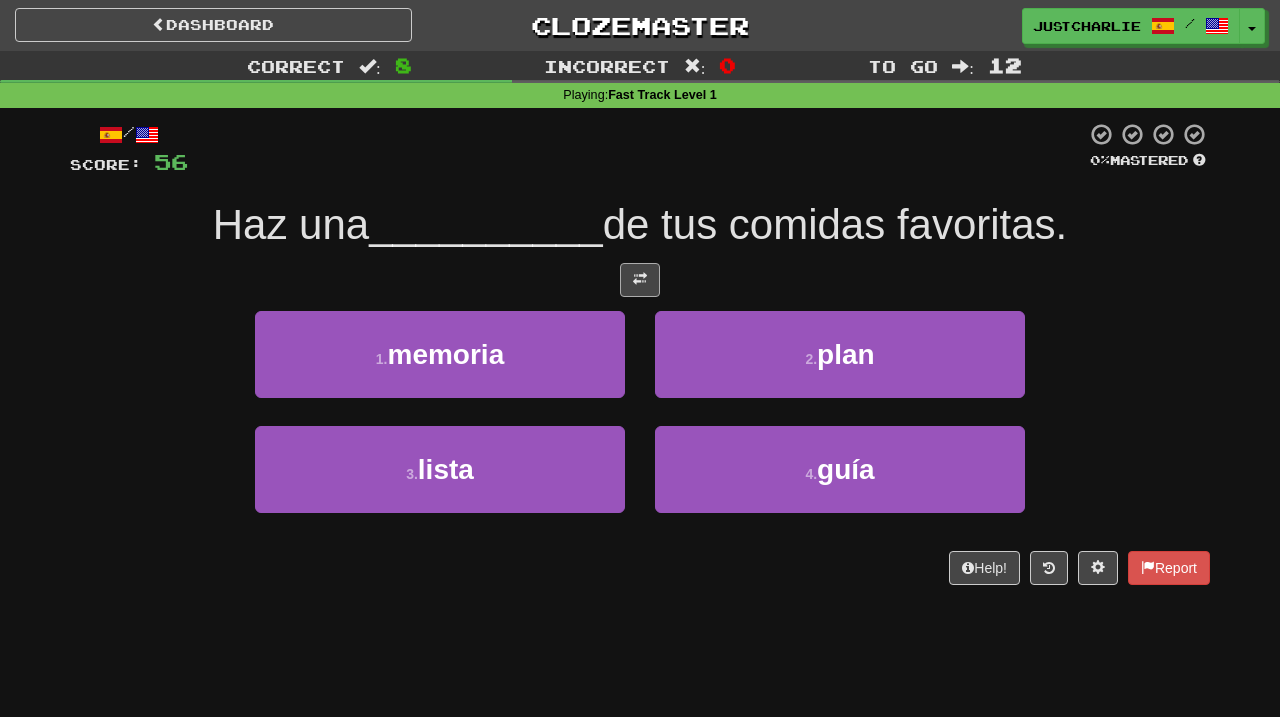 click at bounding box center [640, 279] 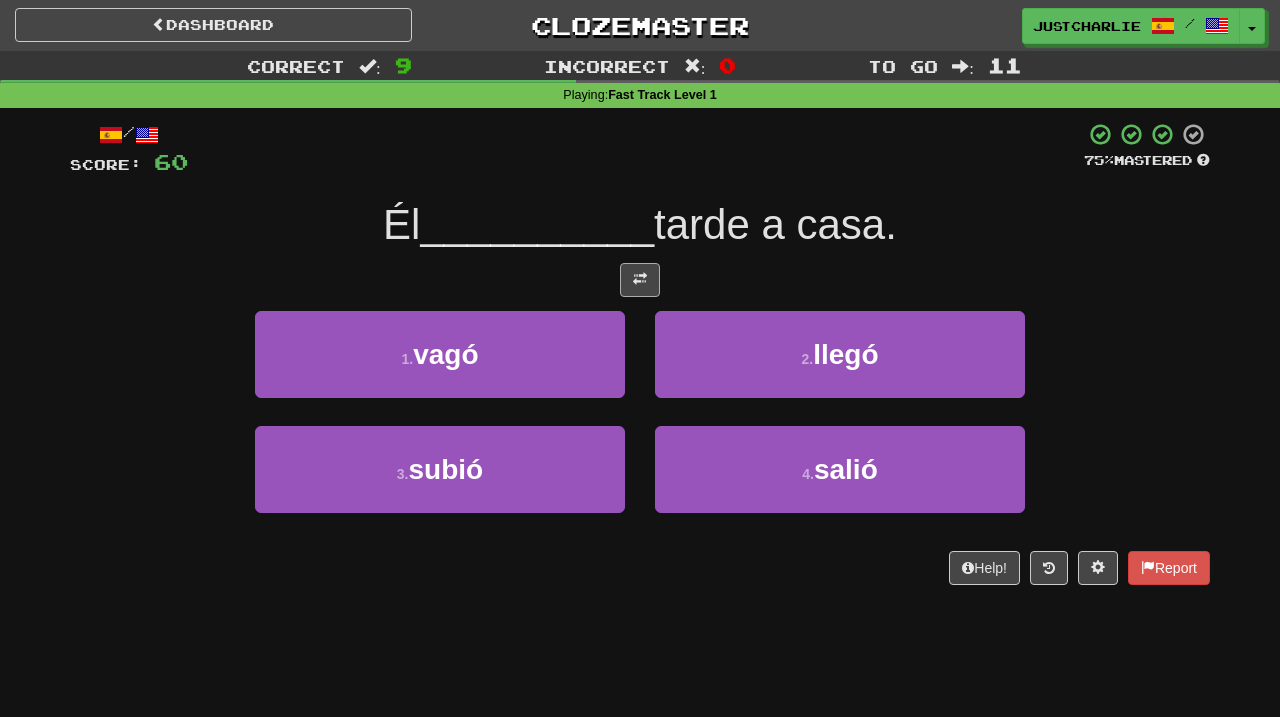 click at bounding box center (640, 279) 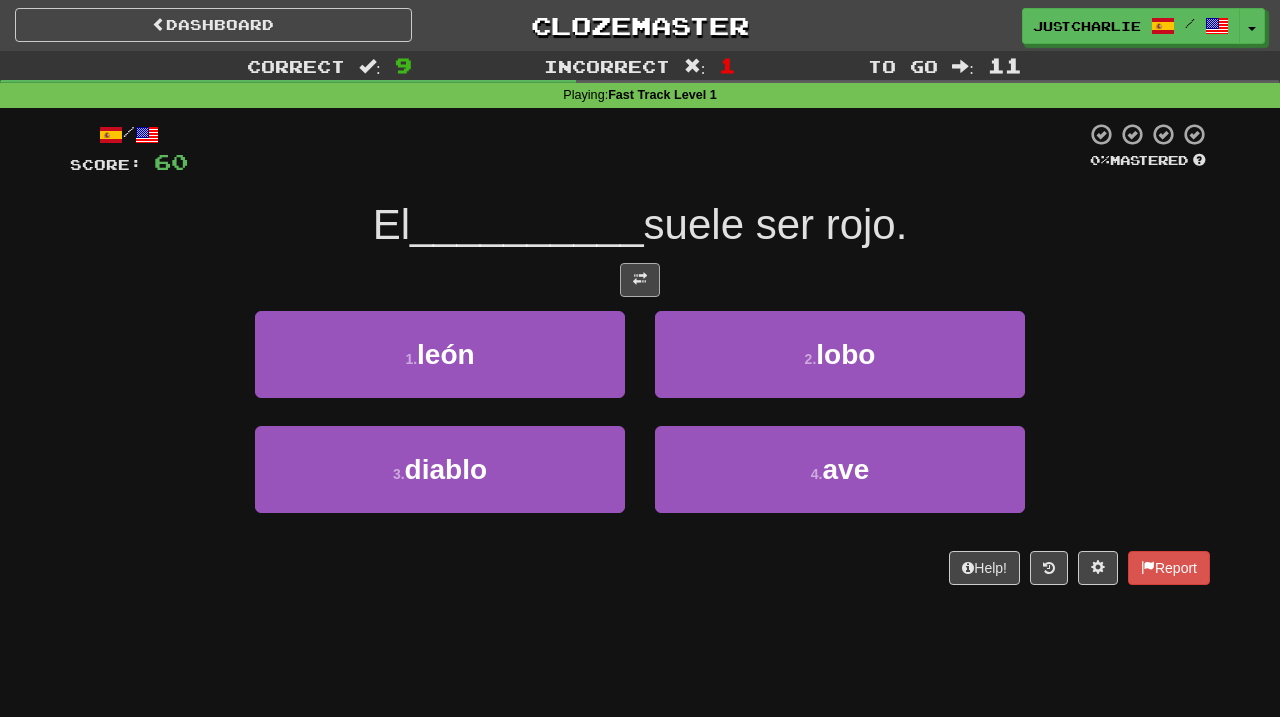 click at bounding box center [640, 279] 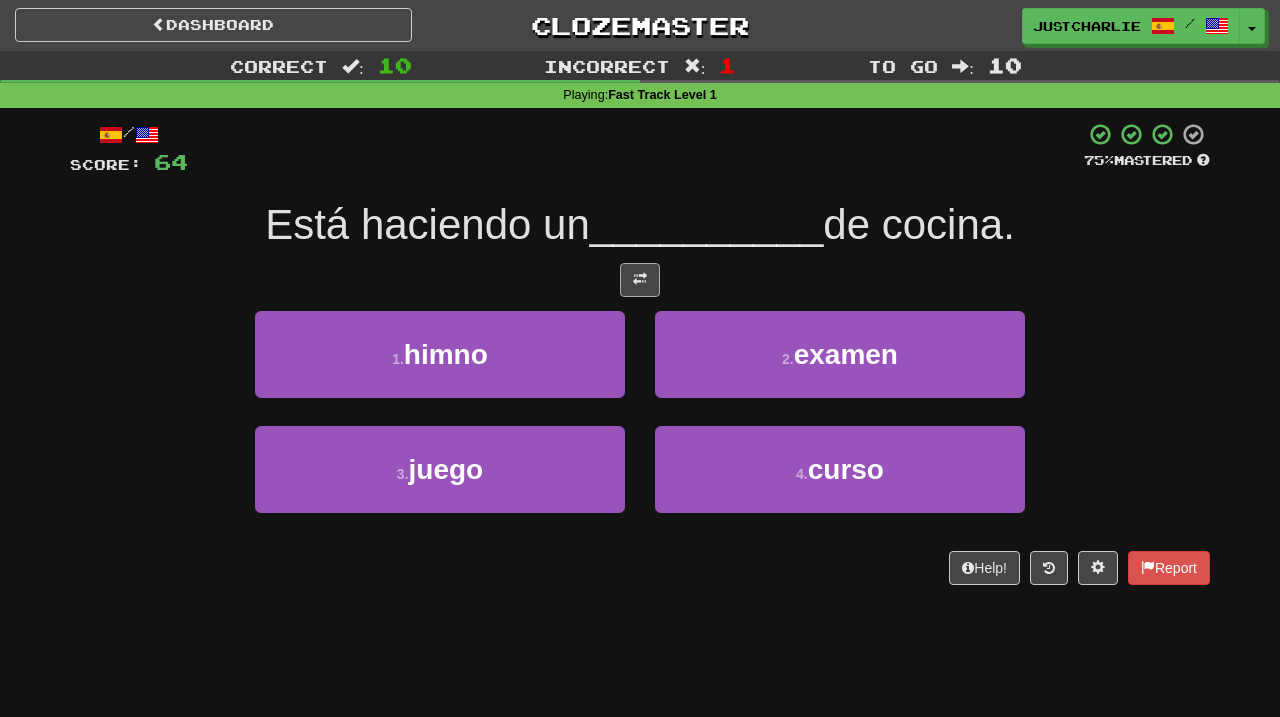 click at bounding box center (640, 279) 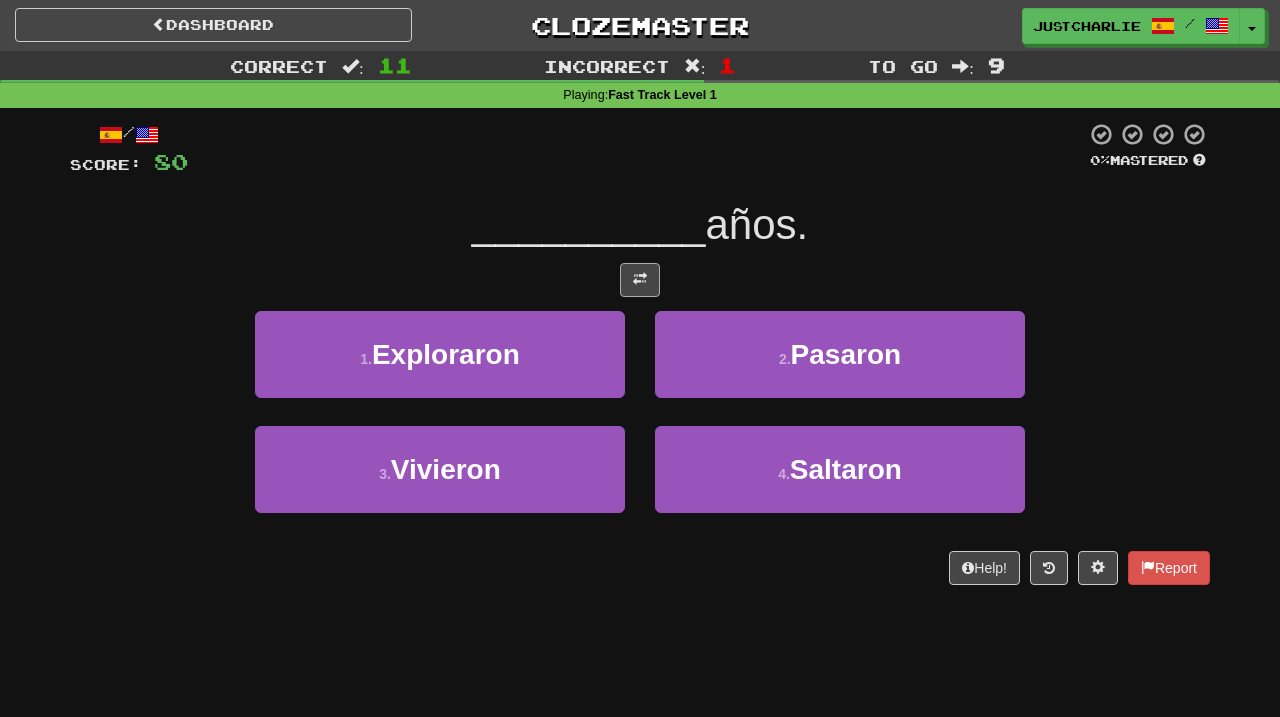 click at bounding box center [640, 280] 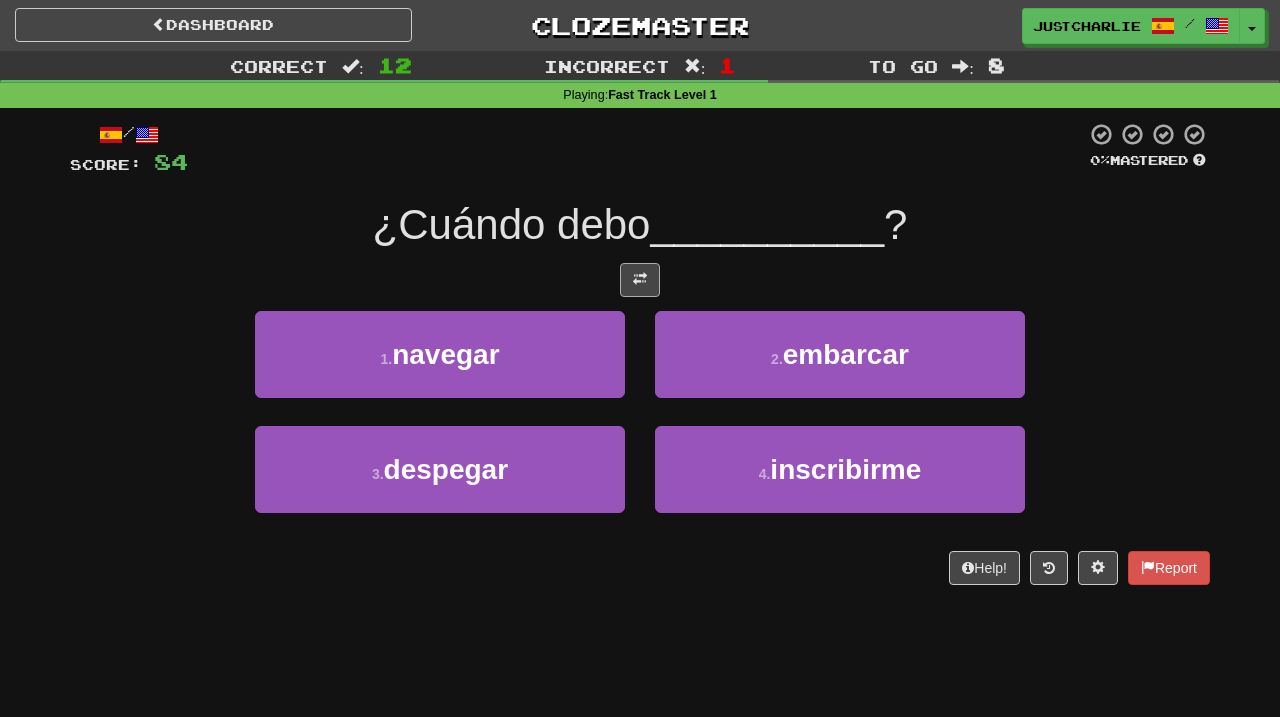 click at bounding box center (640, 279) 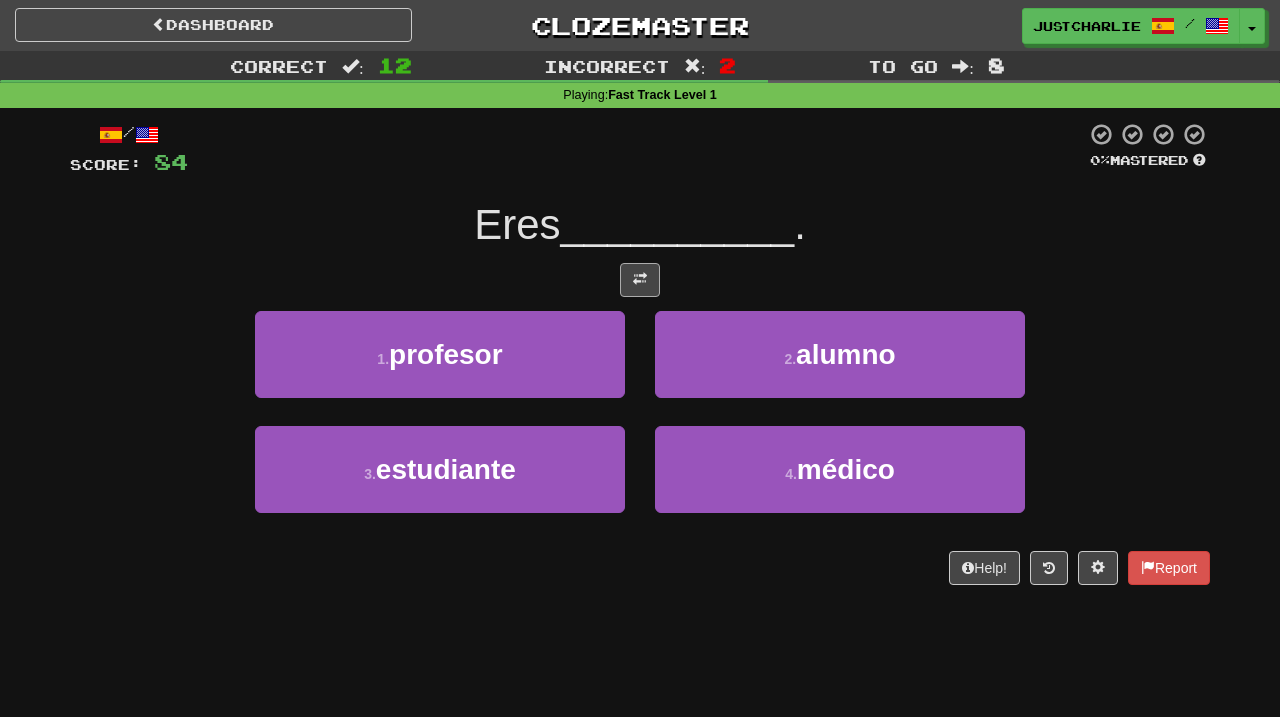 click at bounding box center (640, 279) 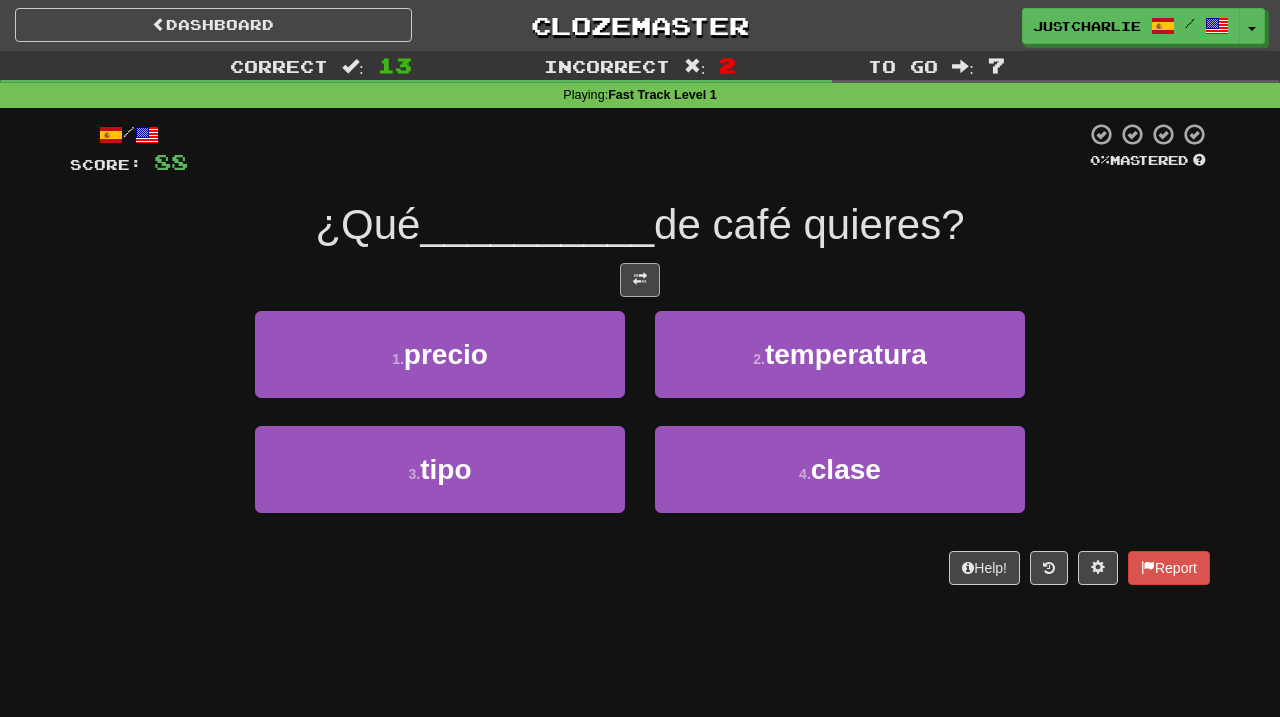 click at bounding box center [640, 279] 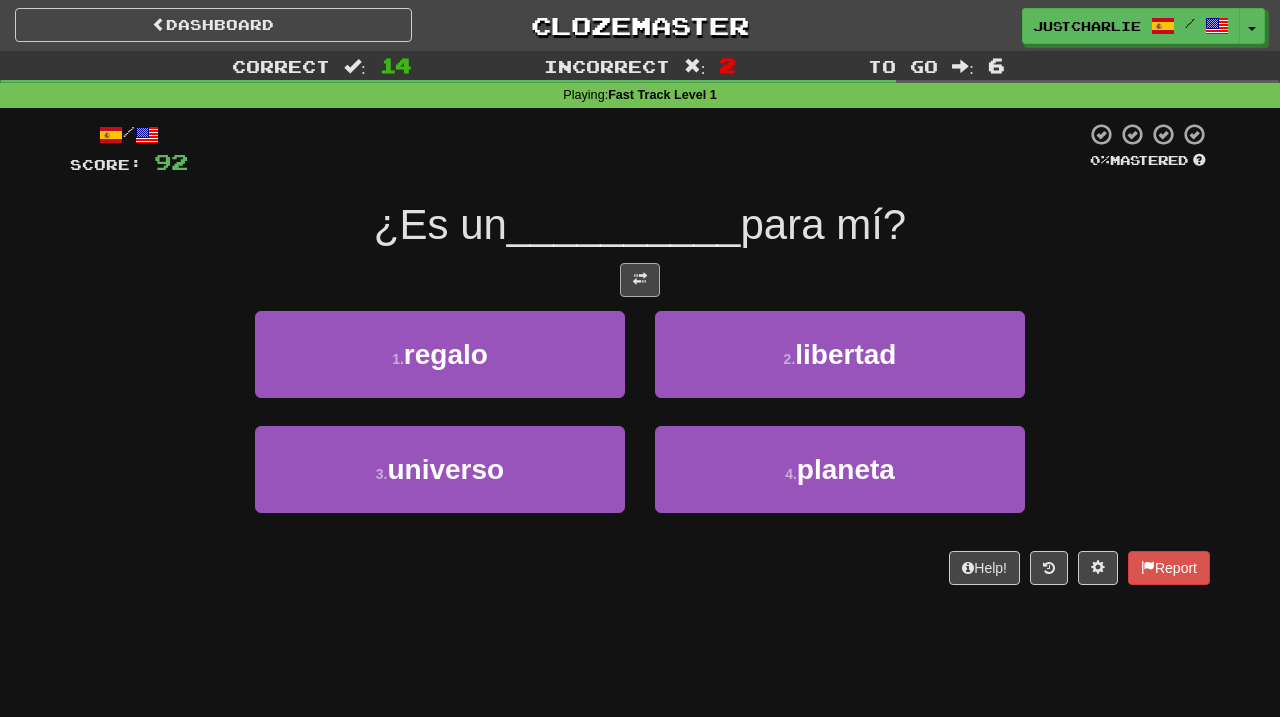 click at bounding box center [640, 279] 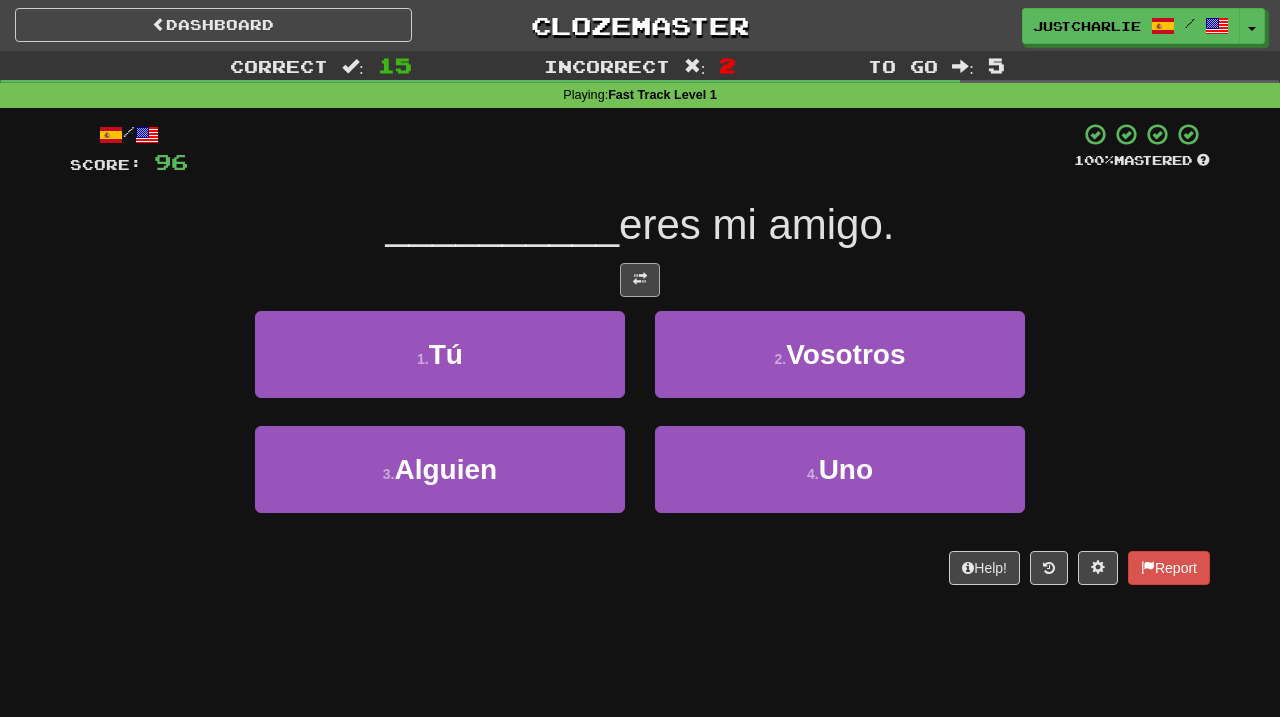 click at bounding box center [640, 279] 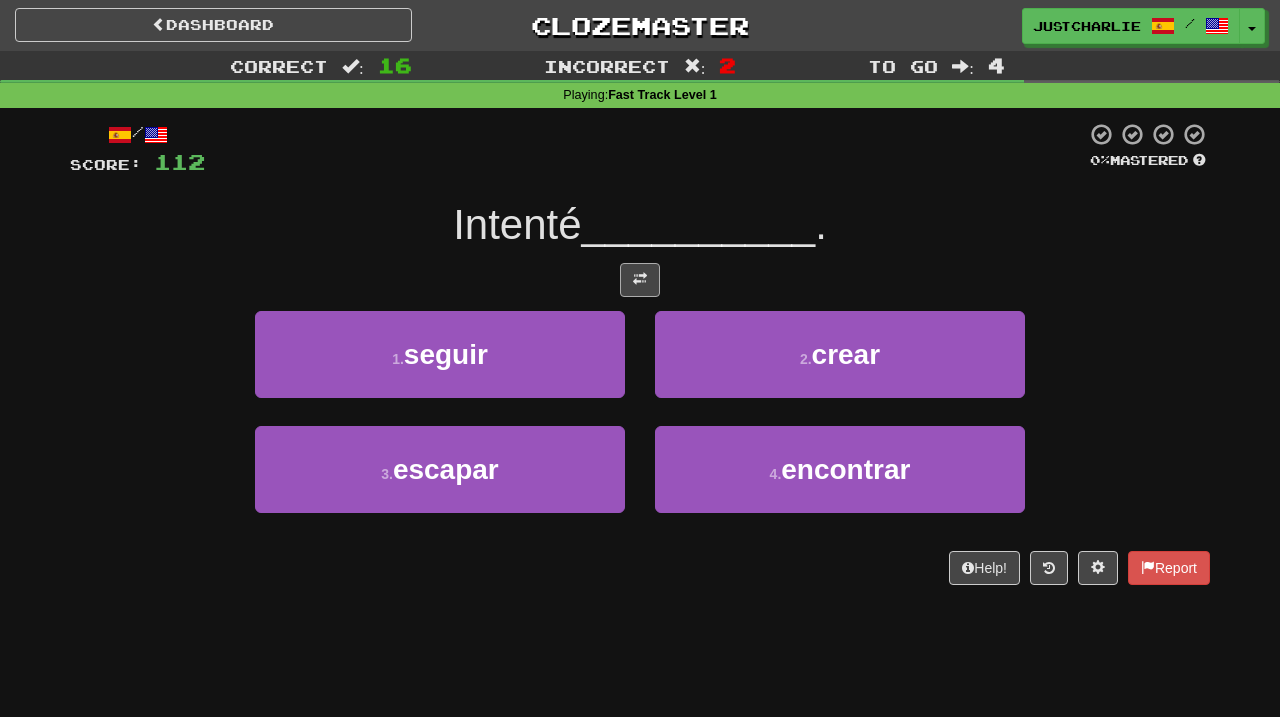 click at bounding box center (640, 279) 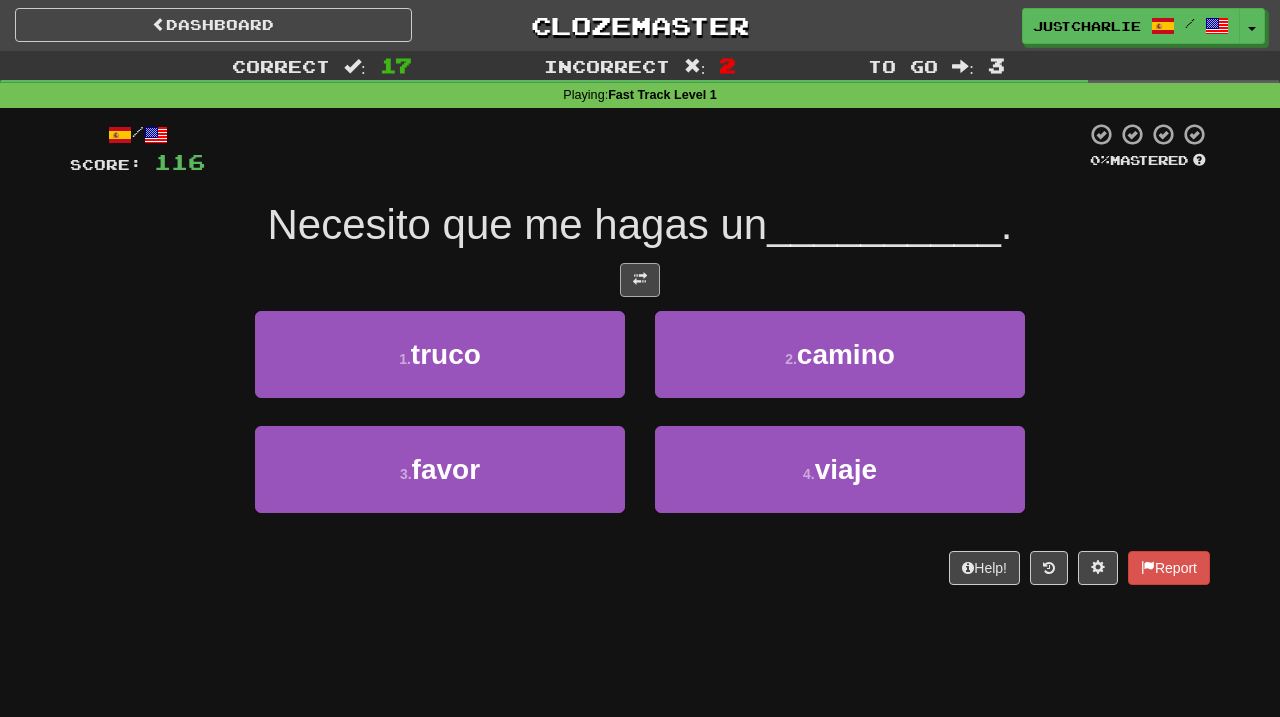 click at bounding box center (640, 279) 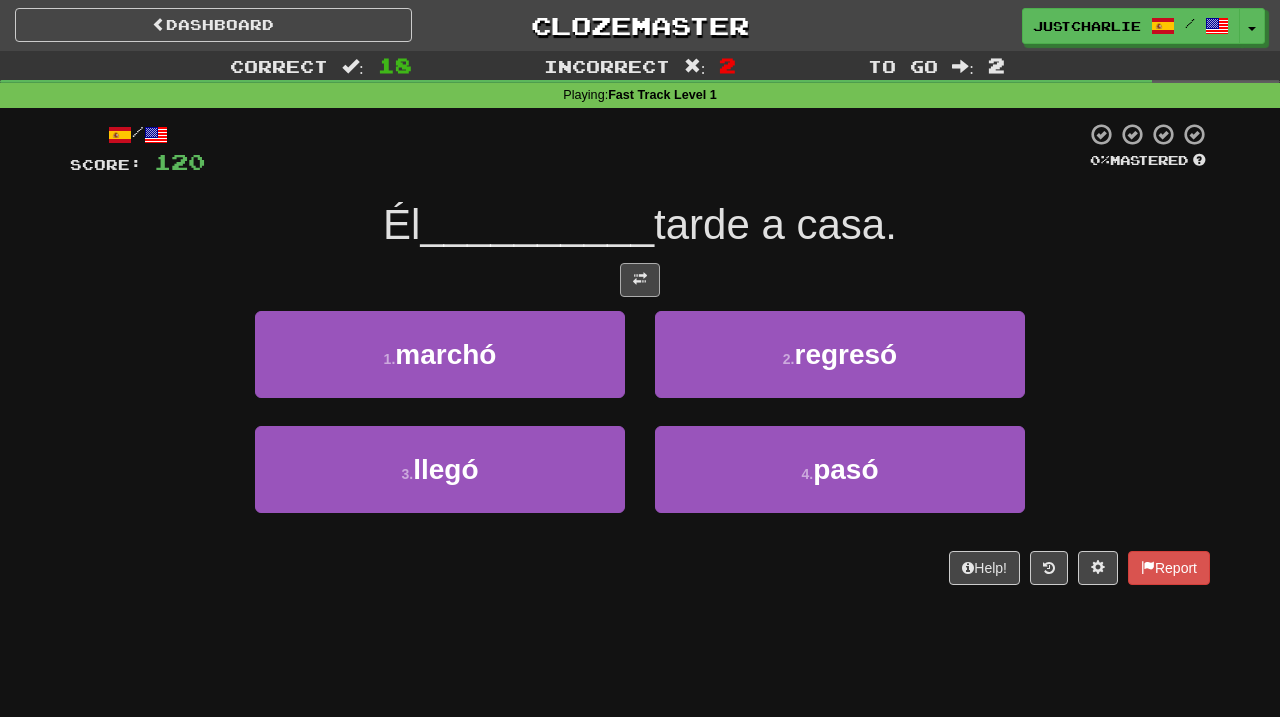 click at bounding box center [640, 280] 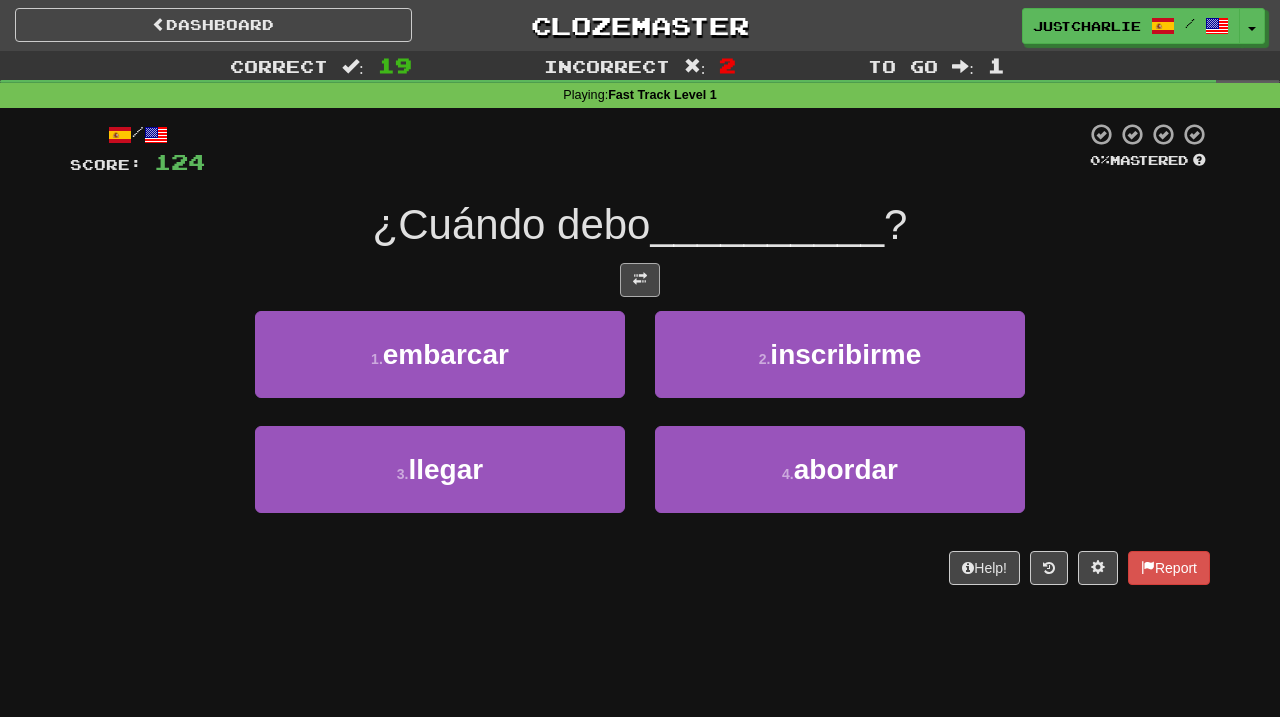 click at bounding box center [640, 280] 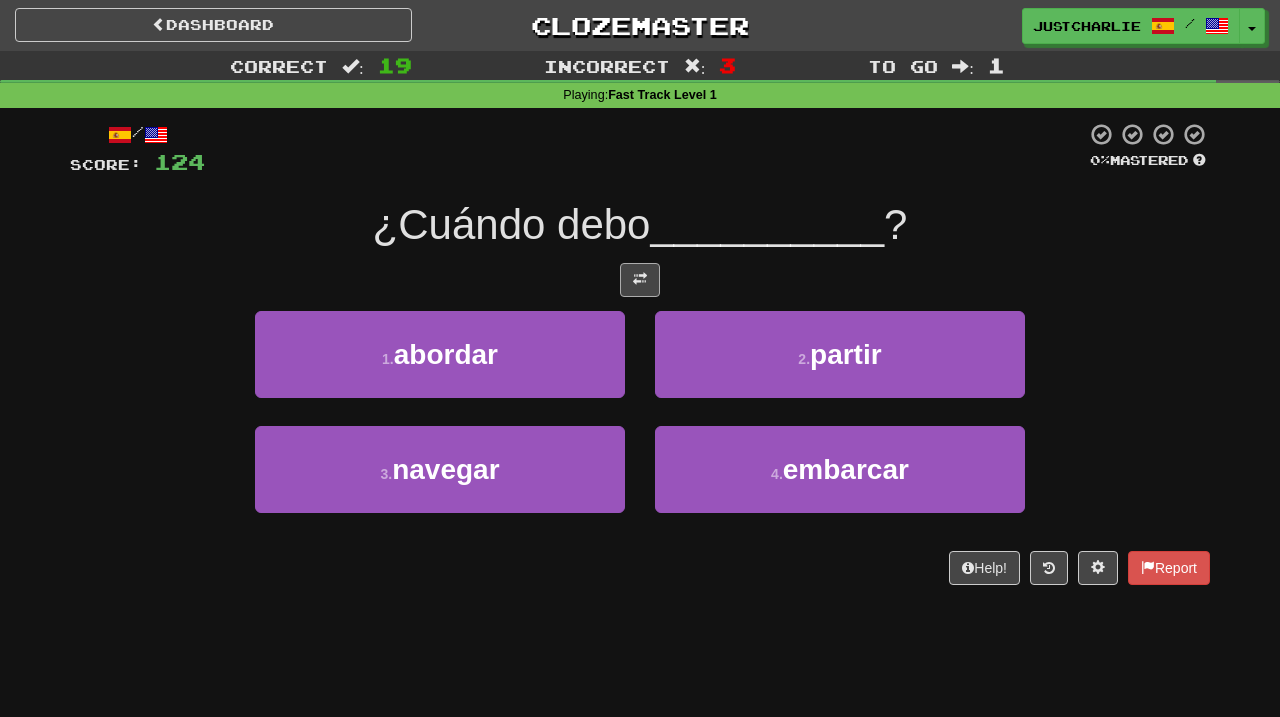 click at bounding box center [640, 280] 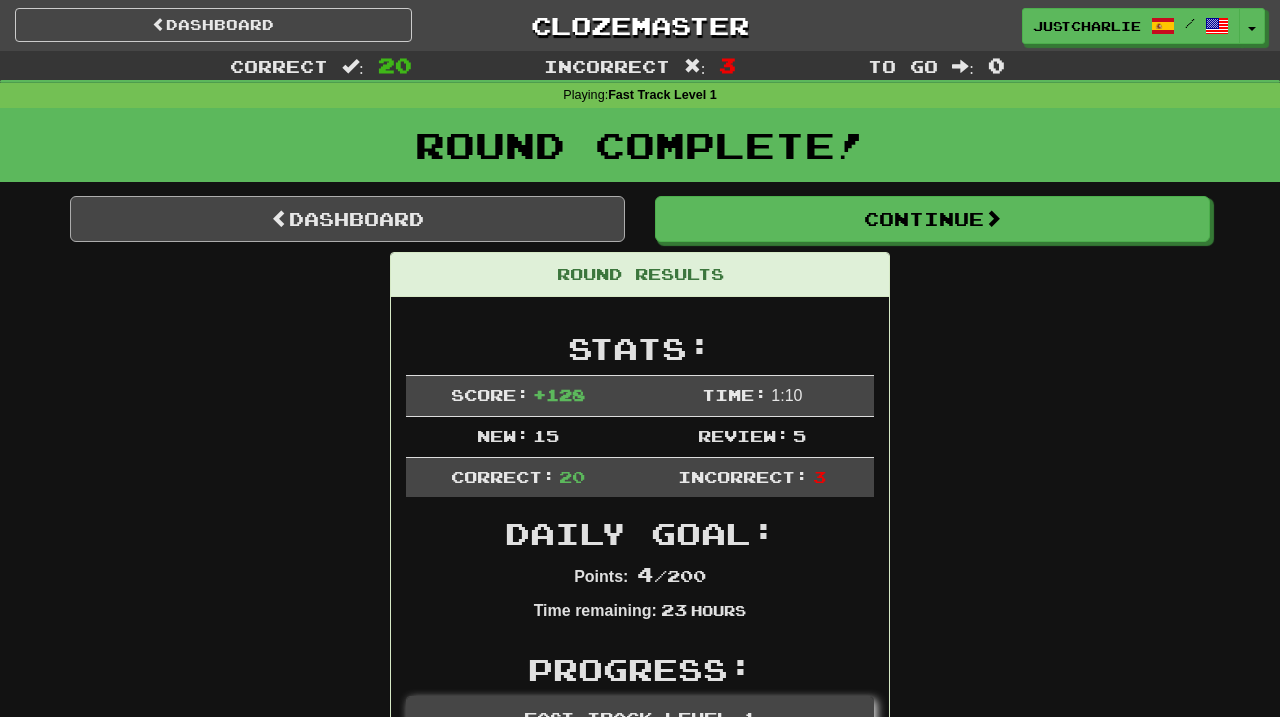 click on "Dashboard" at bounding box center [347, 219] 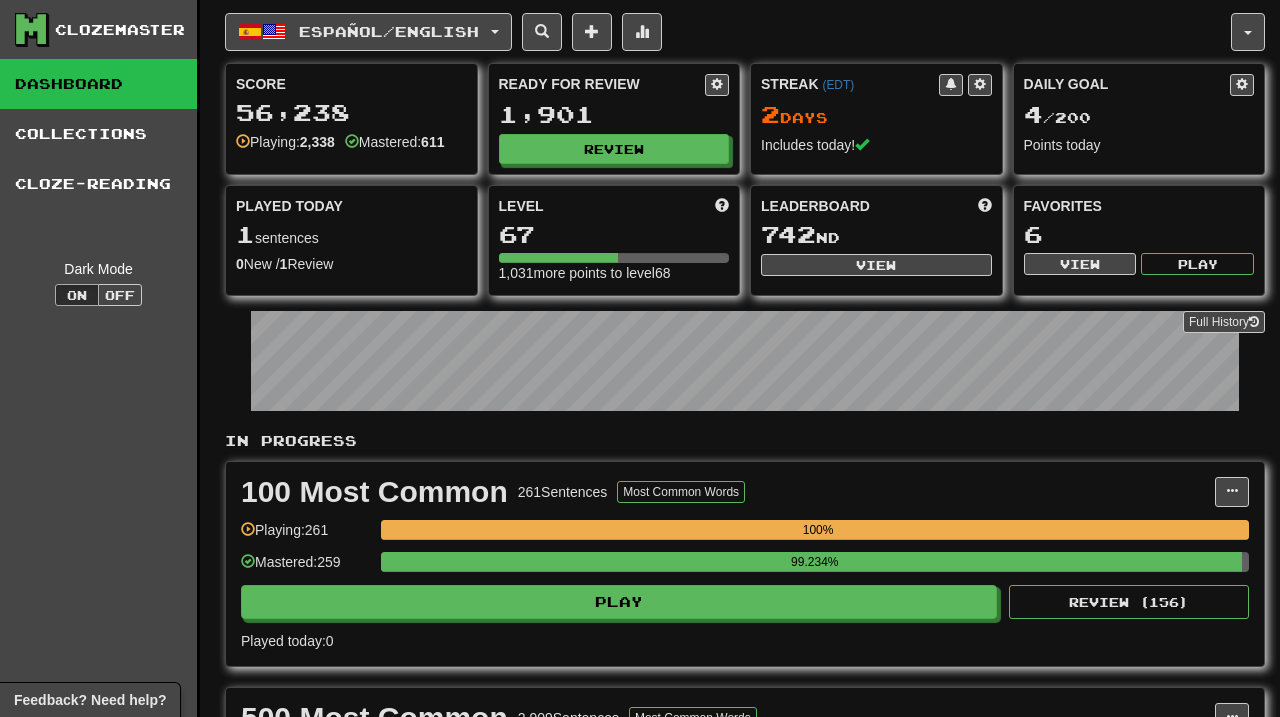 scroll, scrollTop: 0, scrollLeft: 0, axis: both 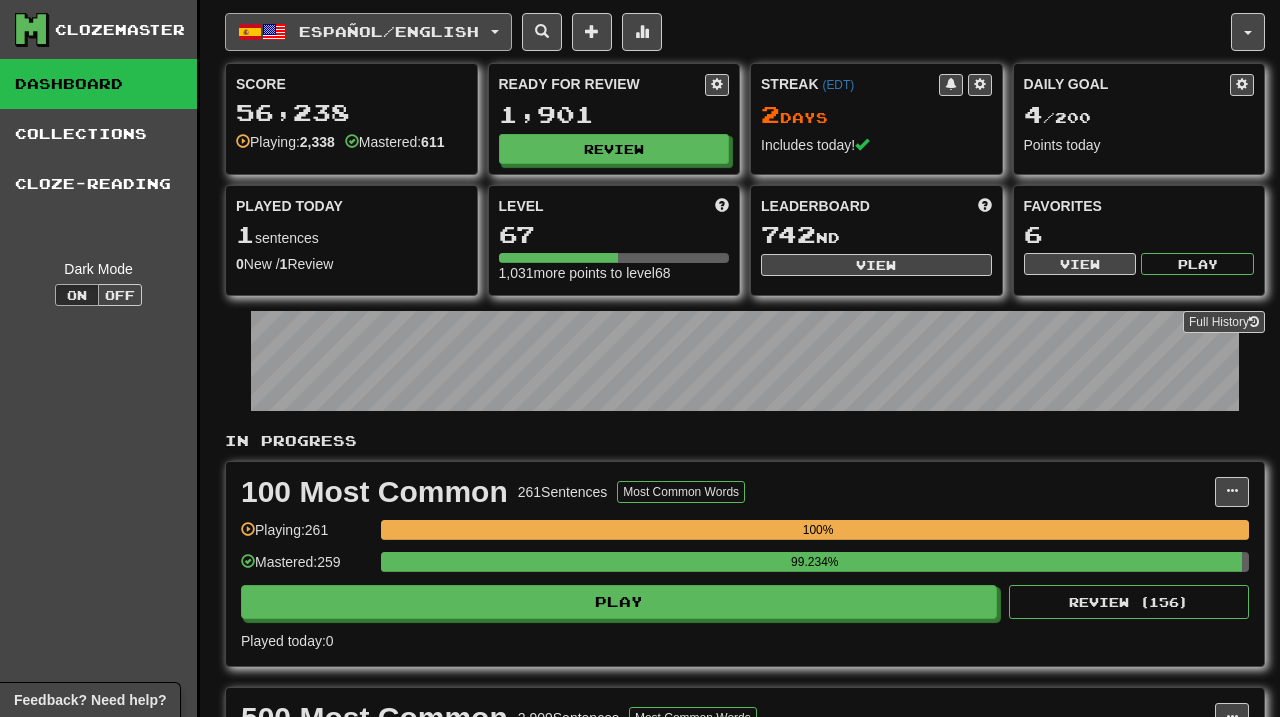 click on "Español  /  English" at bounding box center [368, 32] 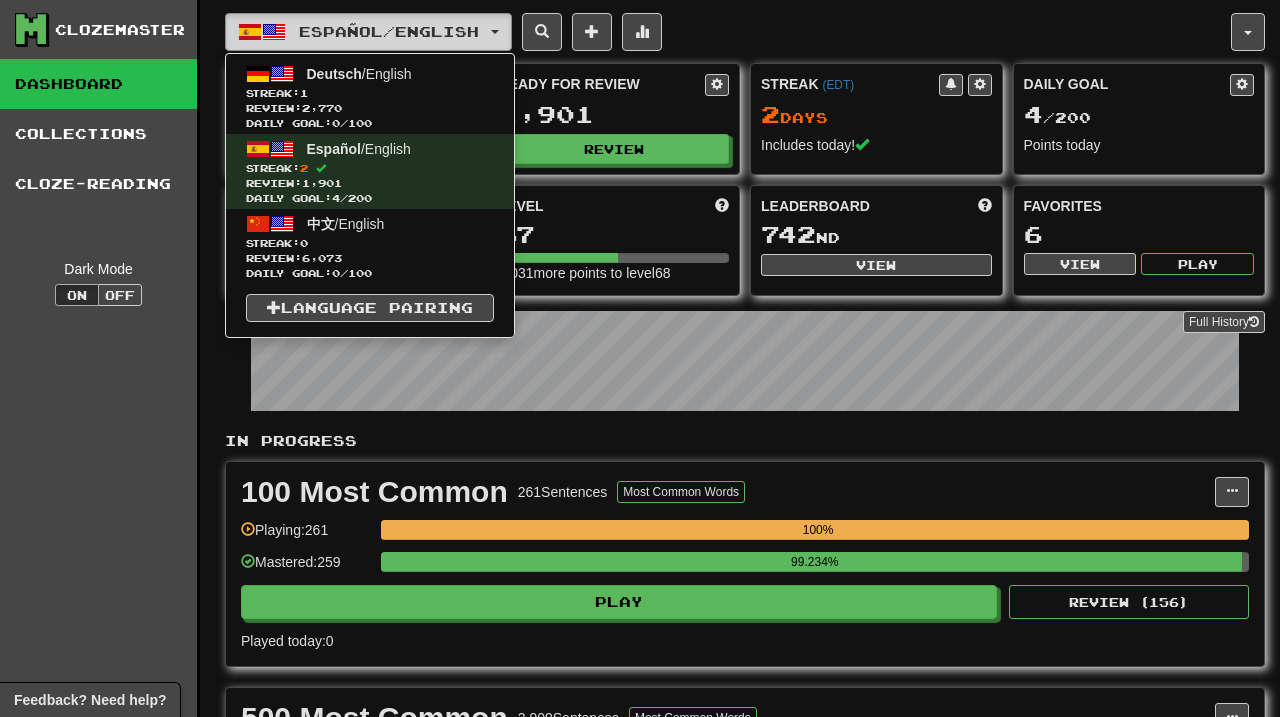 click on "Español  /  English" at bounding box center (368, 32) 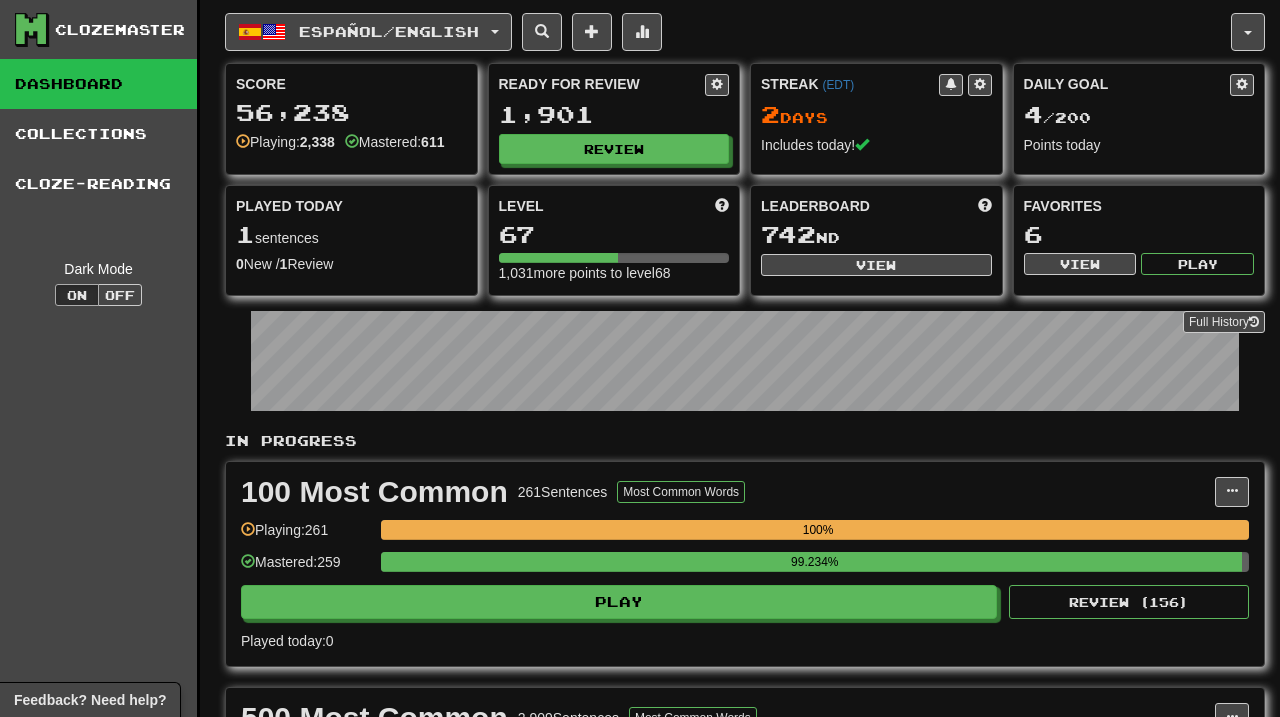 click on "Español  /  English Deutsch  /  English Streak:  [NUMBER]   Review:  [NUMBER] Daily Goal:  [NUMBER]  /  [NUMBER] Español  /  English Streak:  [NUMBER]   Review:  [NUMBER] Daily Goal:  [NUMBER]  /  [NUMBER] 中文  /  English Streak:  [NUMBER]   Review:  [NUMBER] Daily Goal:  [NUMBER]  /  [NUMBER]  Language Pairing" at bounding box center [728, 32] 